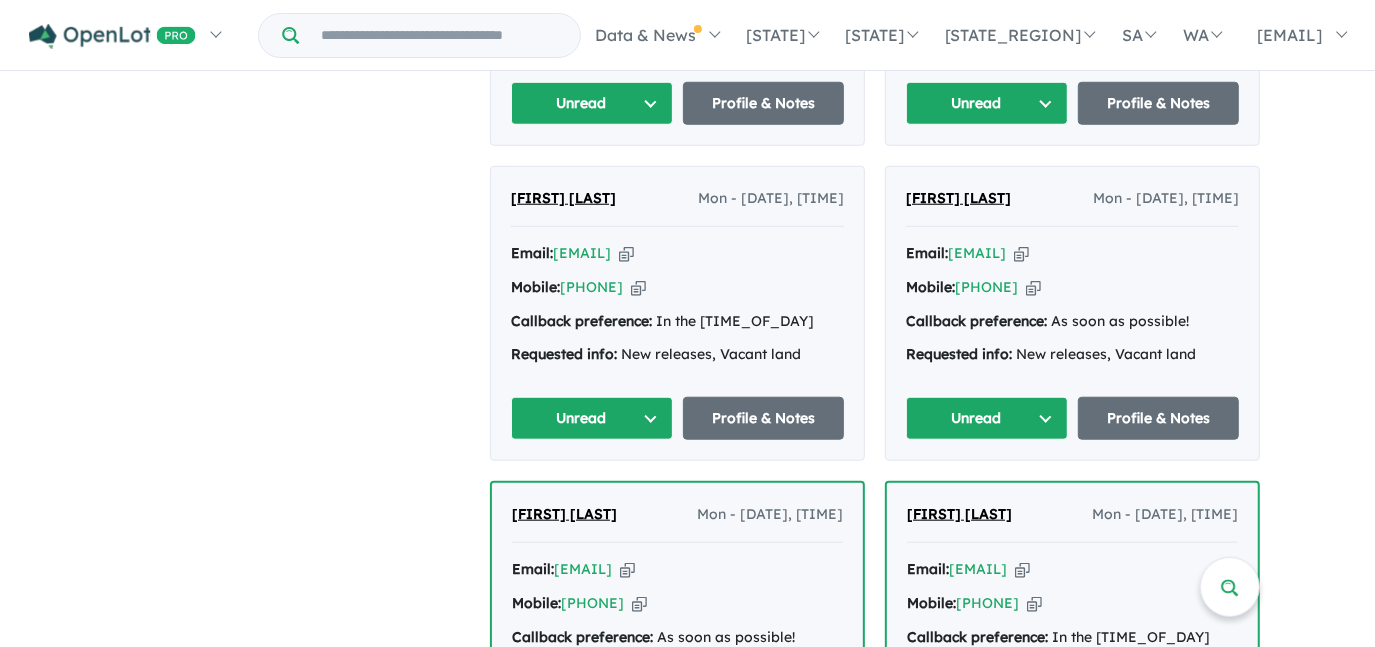 scroll, scrollTop: 728, scrollLeft: 0, axis: vertical 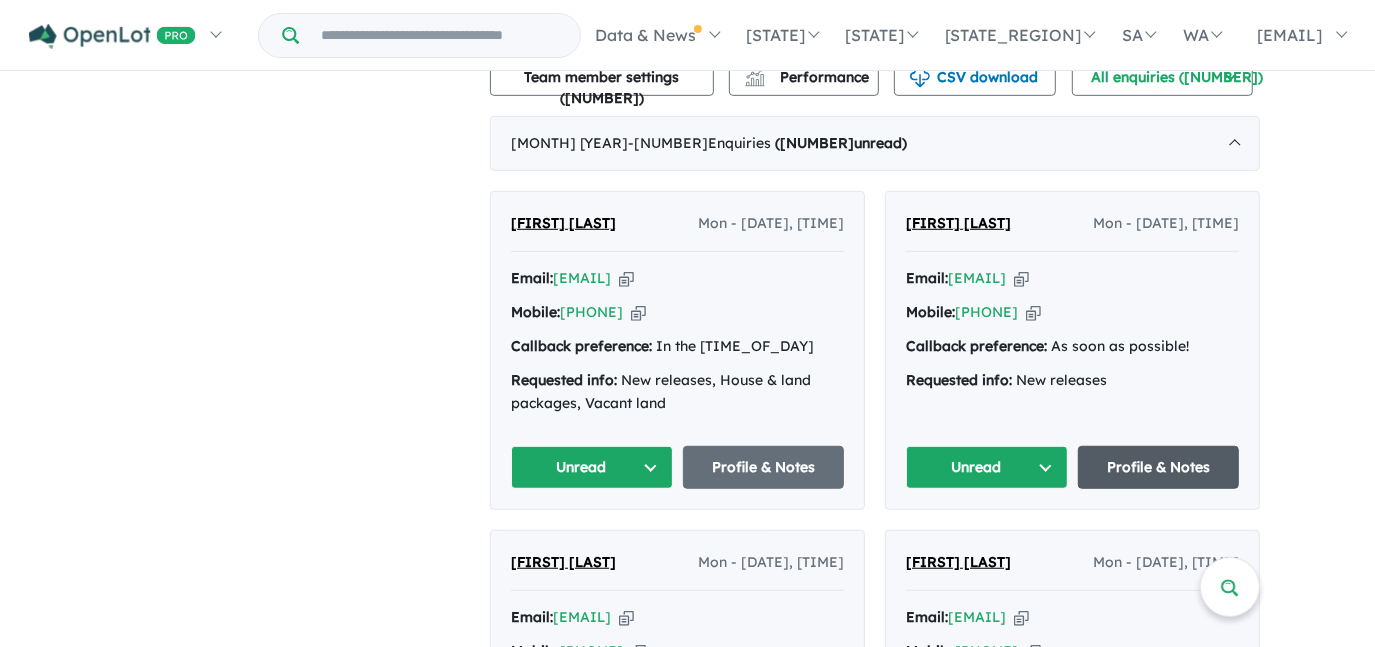 click on "Profile & Notes" at bounding box center [1159, 467] 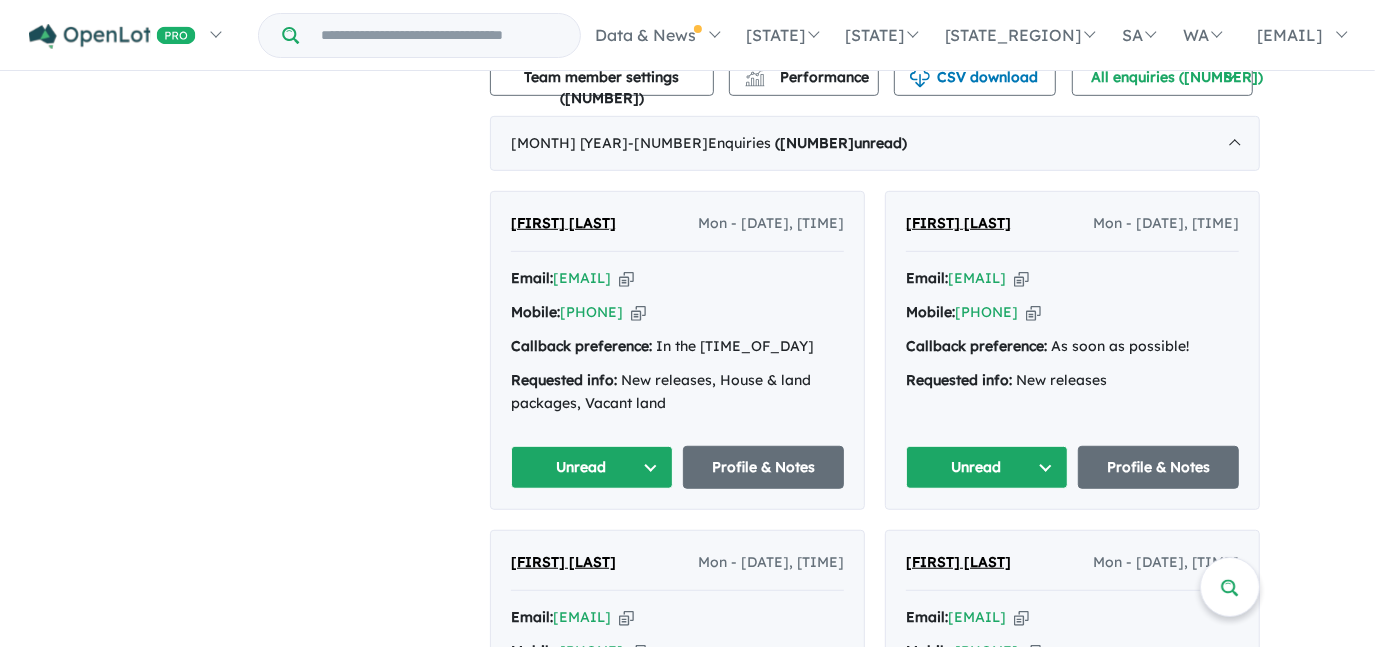click on "Unread" at bounding box center (987, 467) 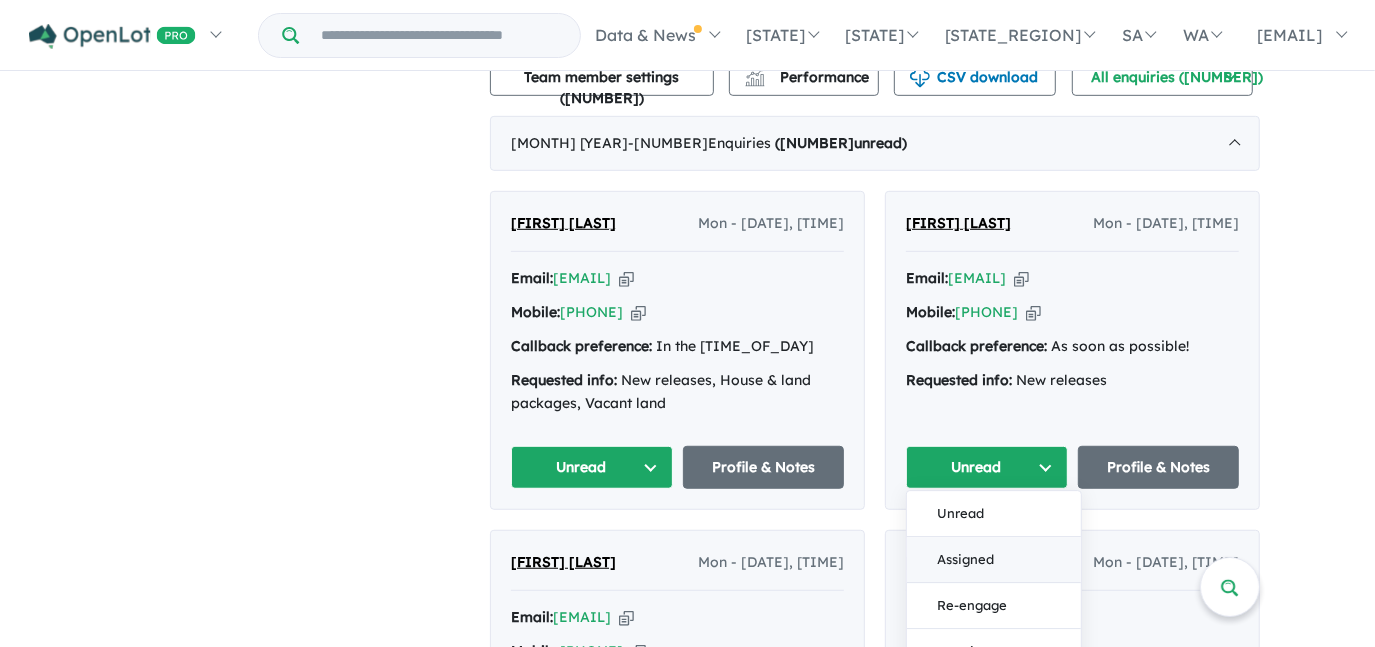 click on "Assigned" at bounding box center [994, 561] 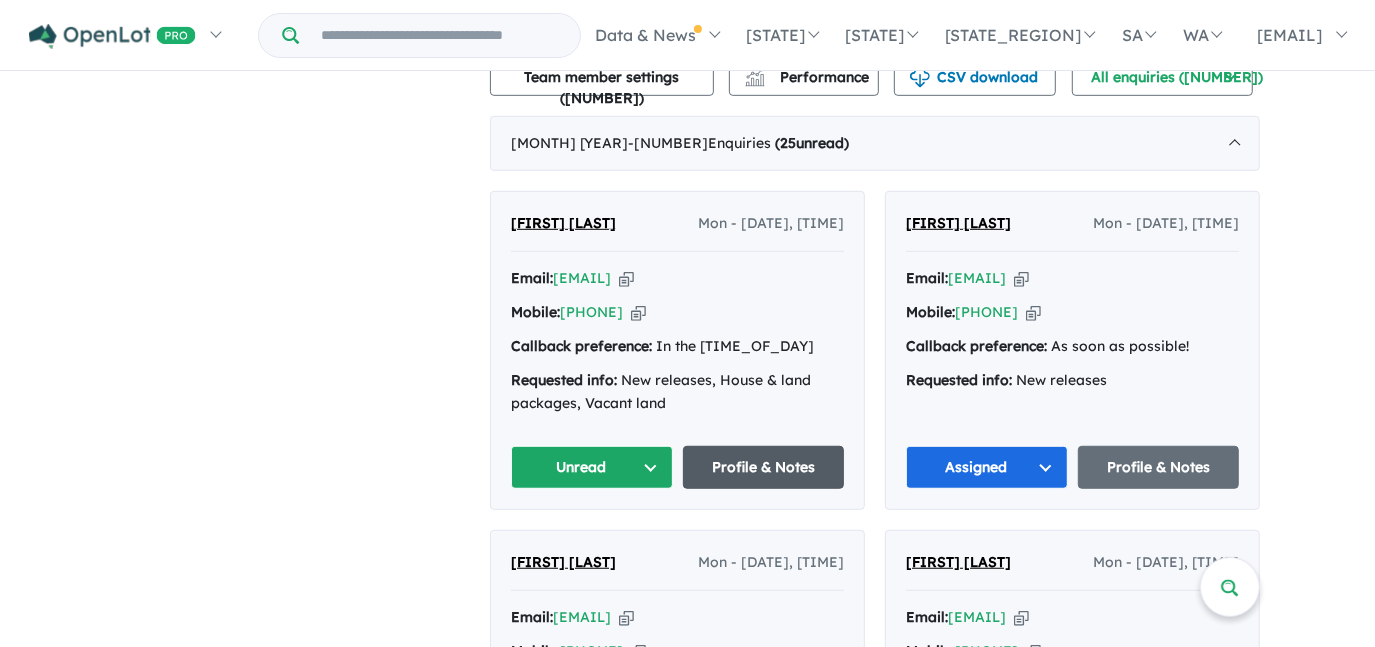 click on "Profile & Notes" at bounding box center [764, 467] 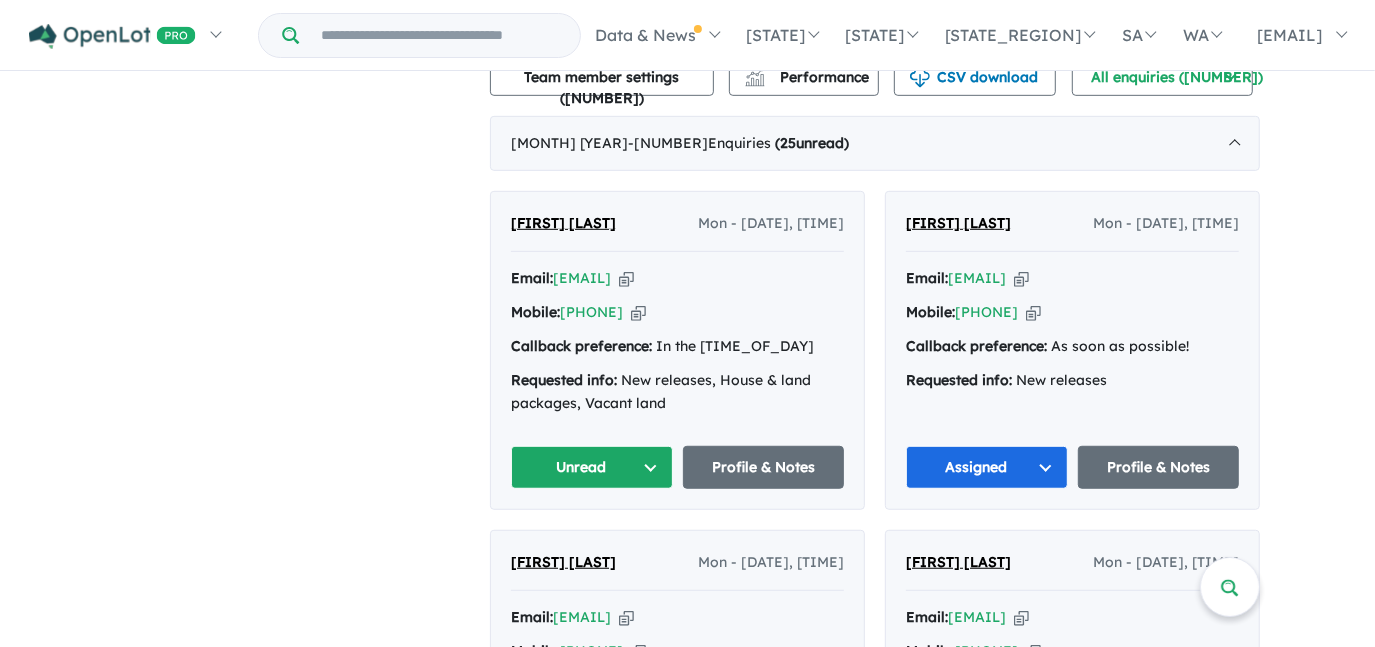 click at bounding box center [626, 278] 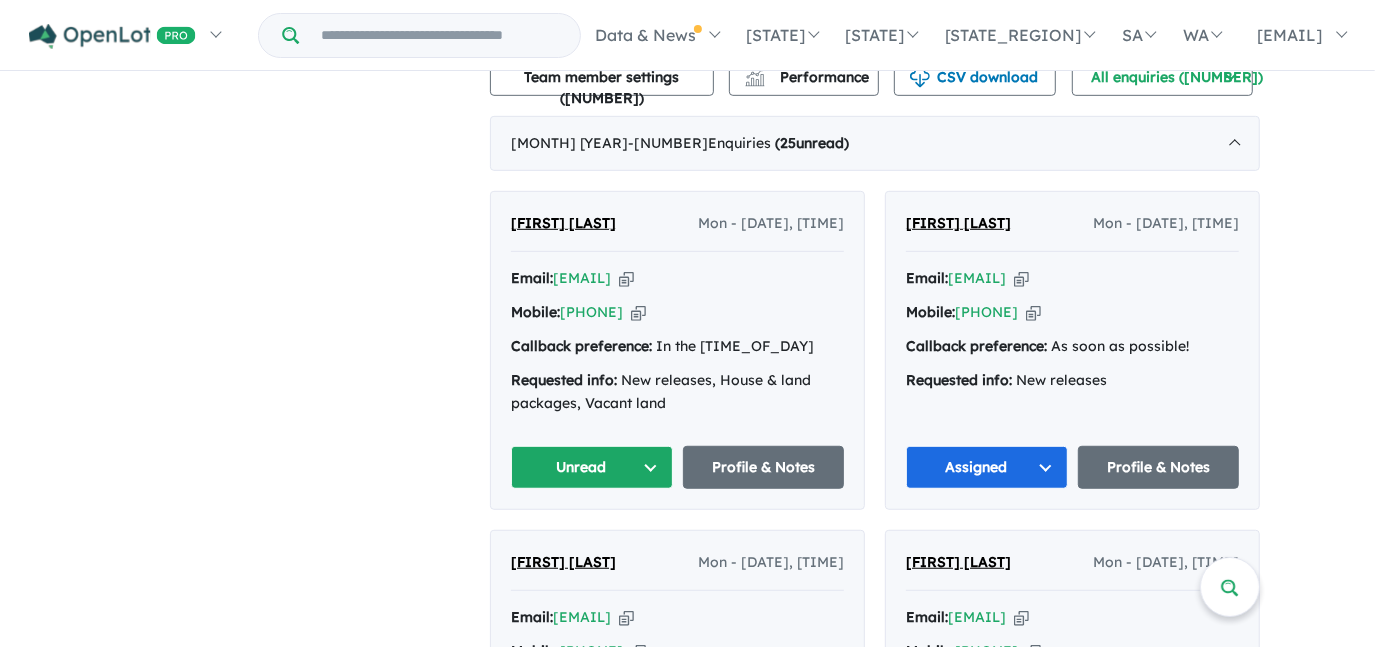 click on "Unread" at bounding box center (592, 467) 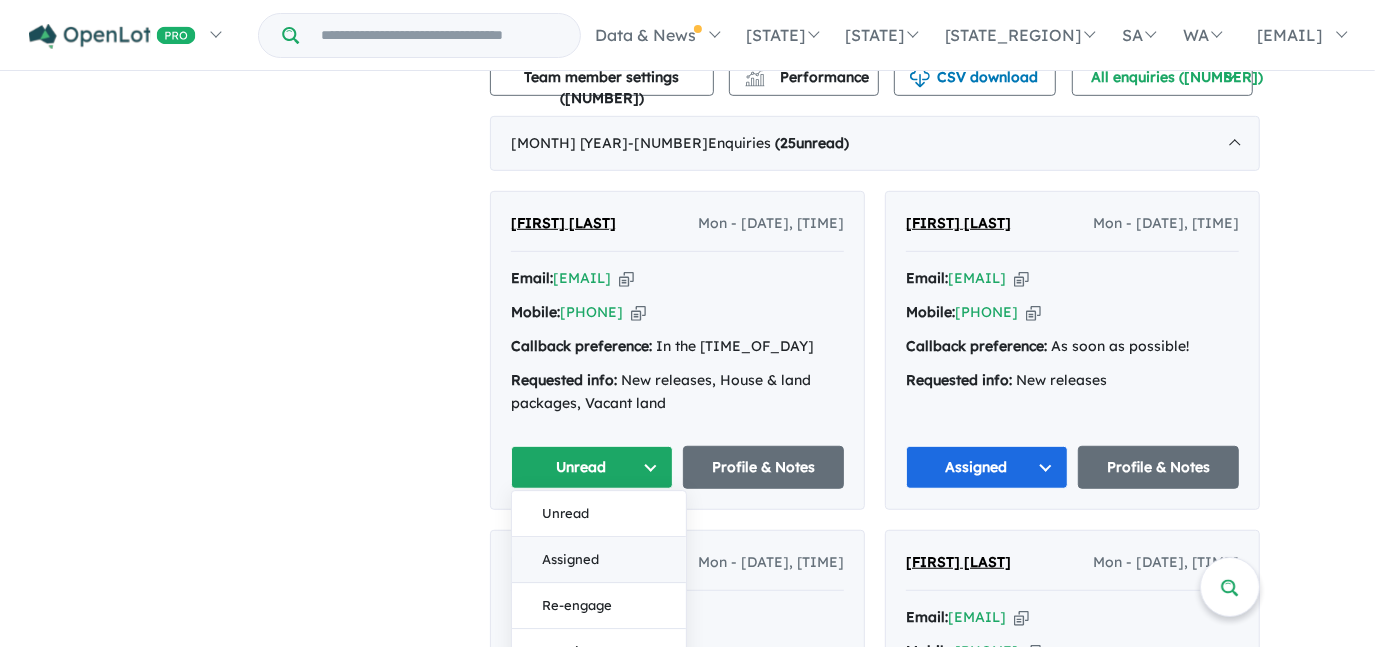 click on "Assigned" at bounding box center (599, 561) 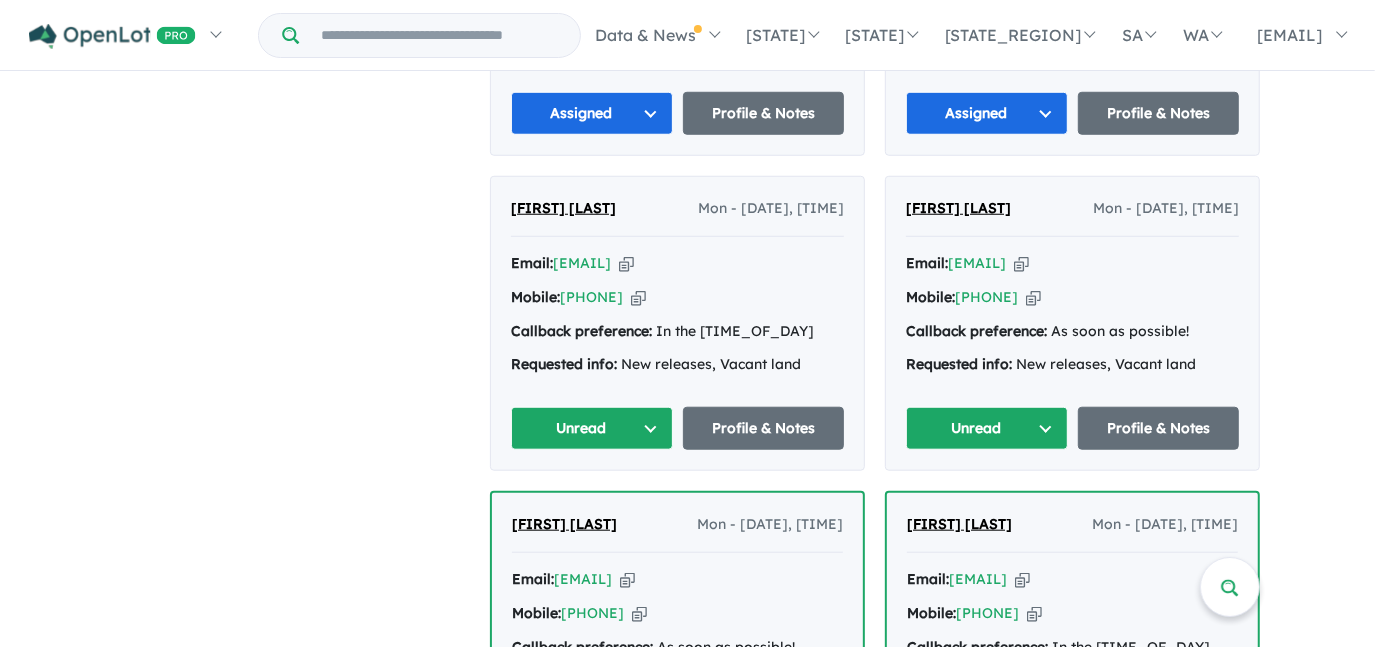 scroll, scrollTop: 1092, scrollLeft: 0, axis: vertical 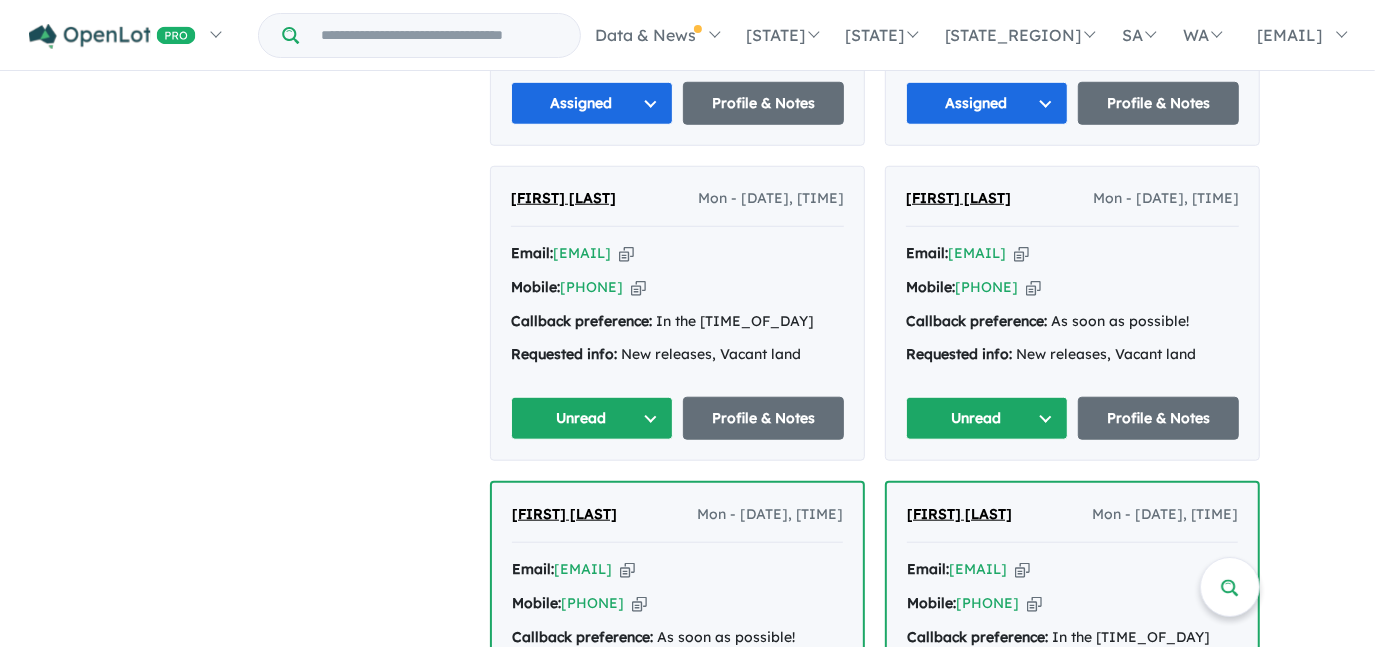 click on "Unread" at bounding box center [592, 418] 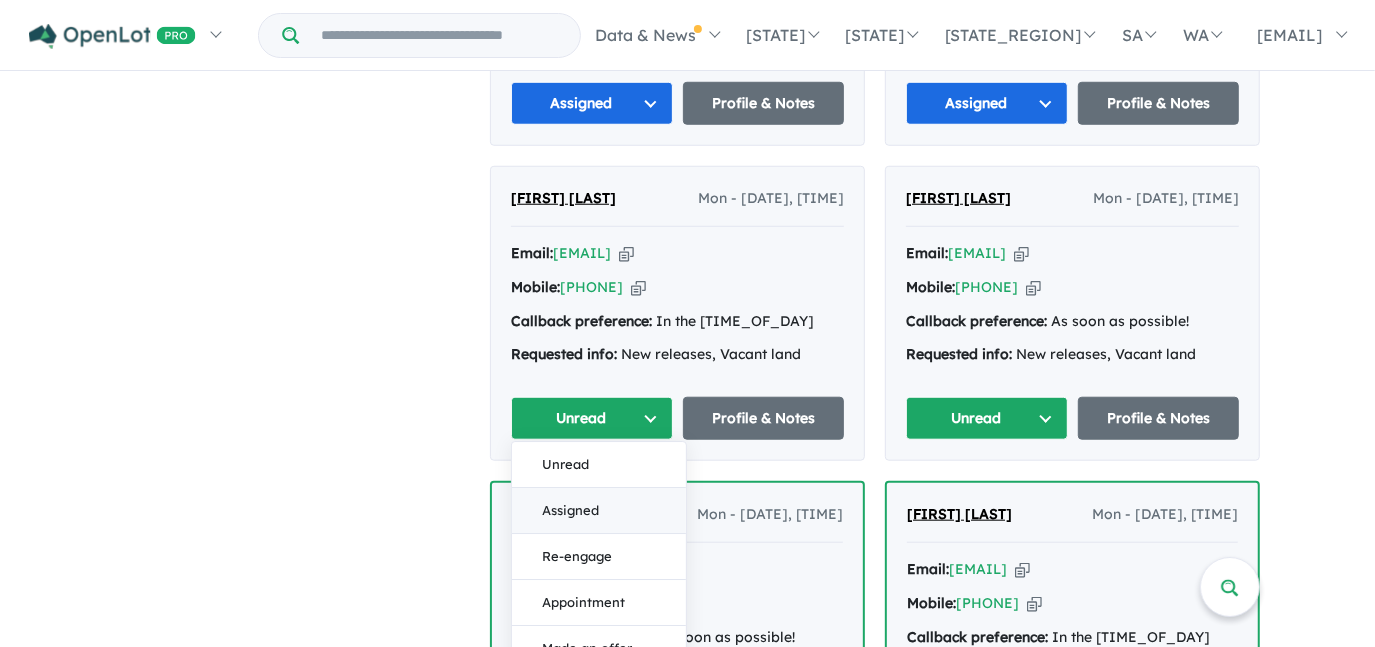 click on "Assigned" at bounding box center (599, 512) 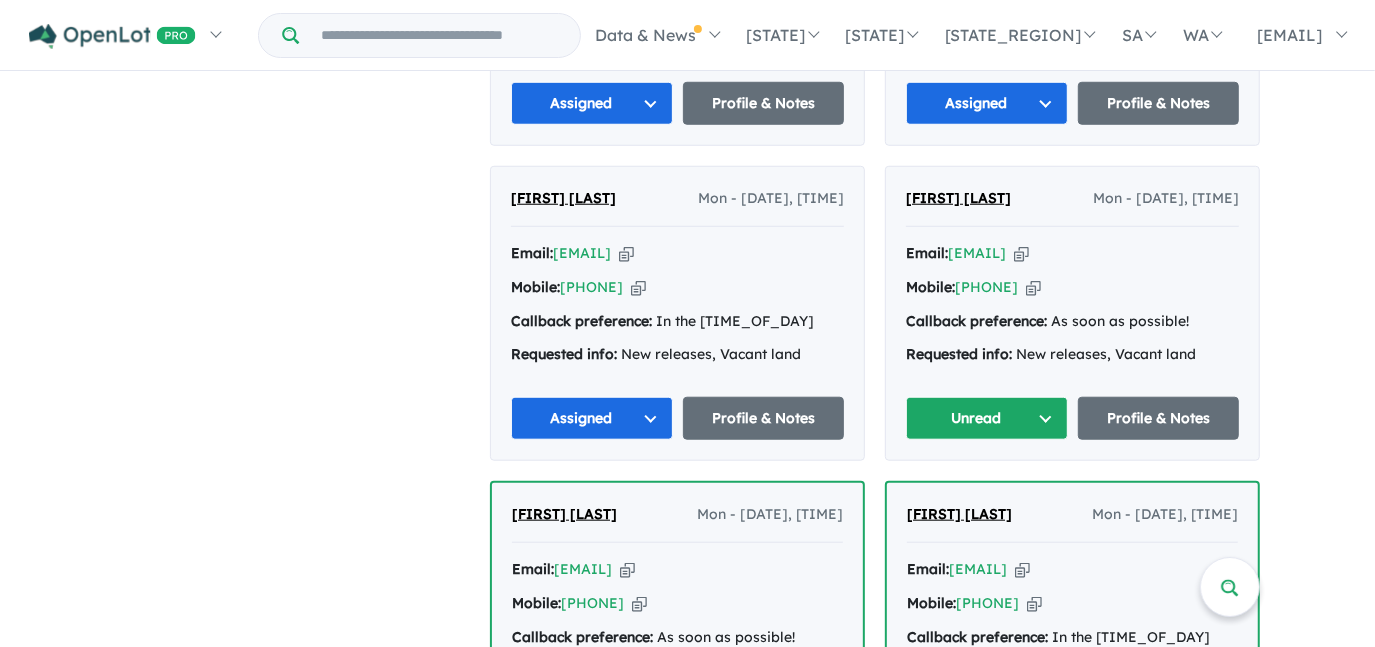 click on "Unread" at bounding box center [987, 418] 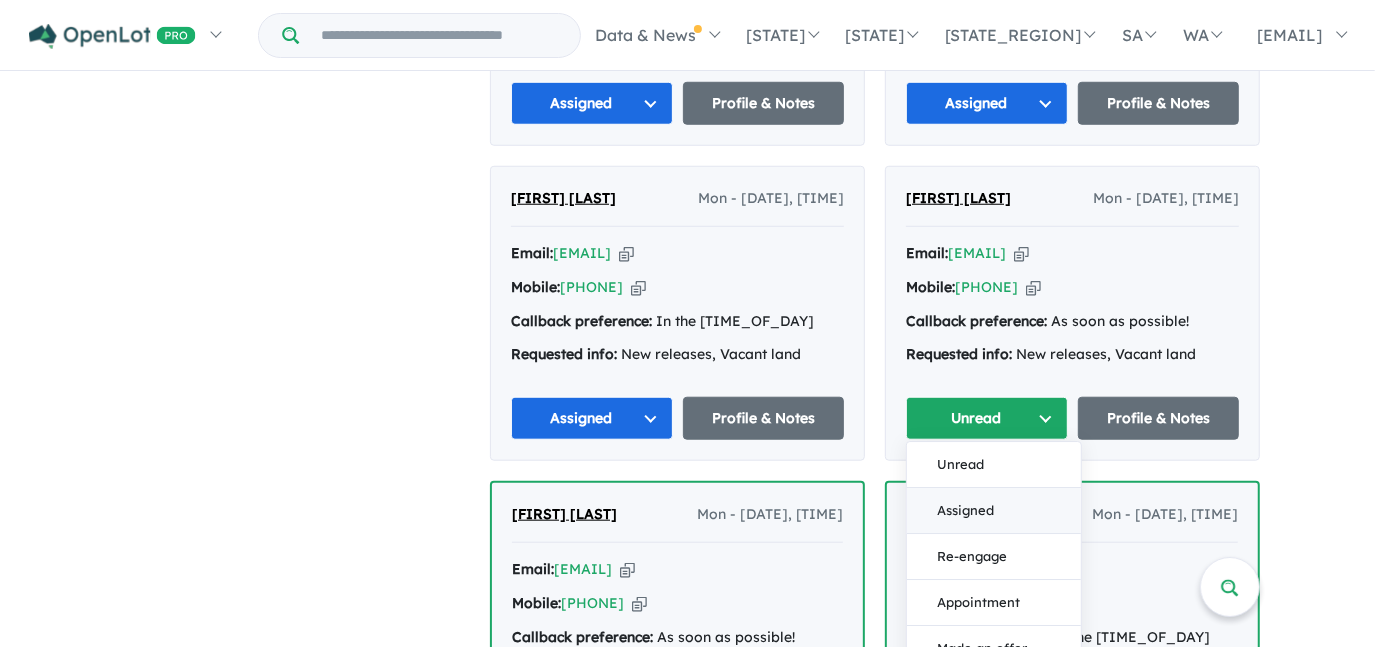 click on "Assigned" at bounding box center [994, 512] 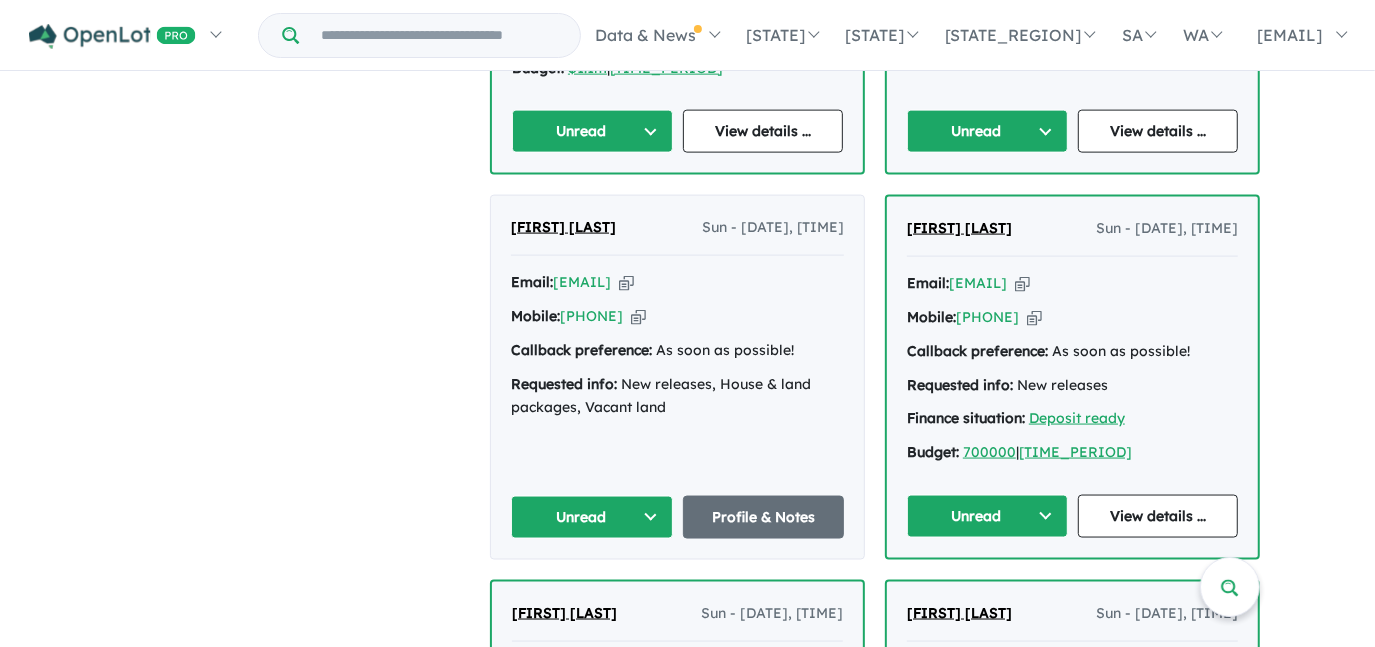scroll, scrollTop: 1819, scrollLeft: 0, axis: vertical 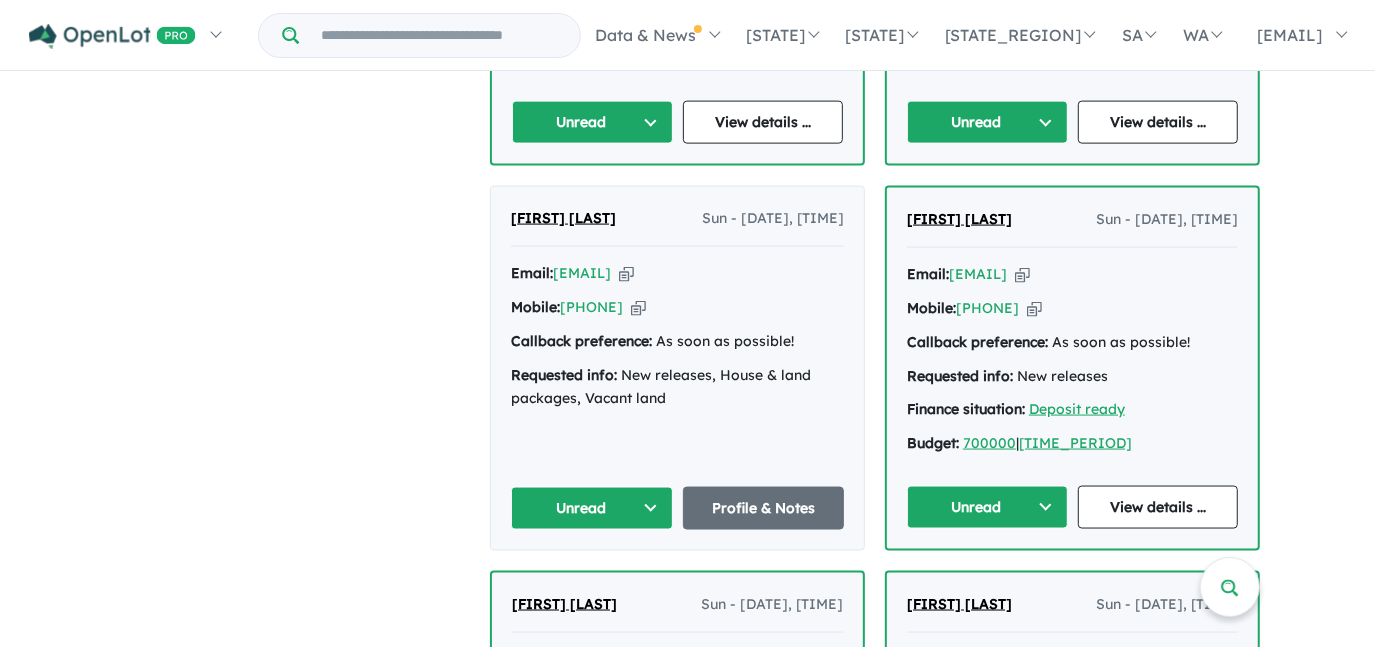 click on "Unread" at bounding box center (592, 508) 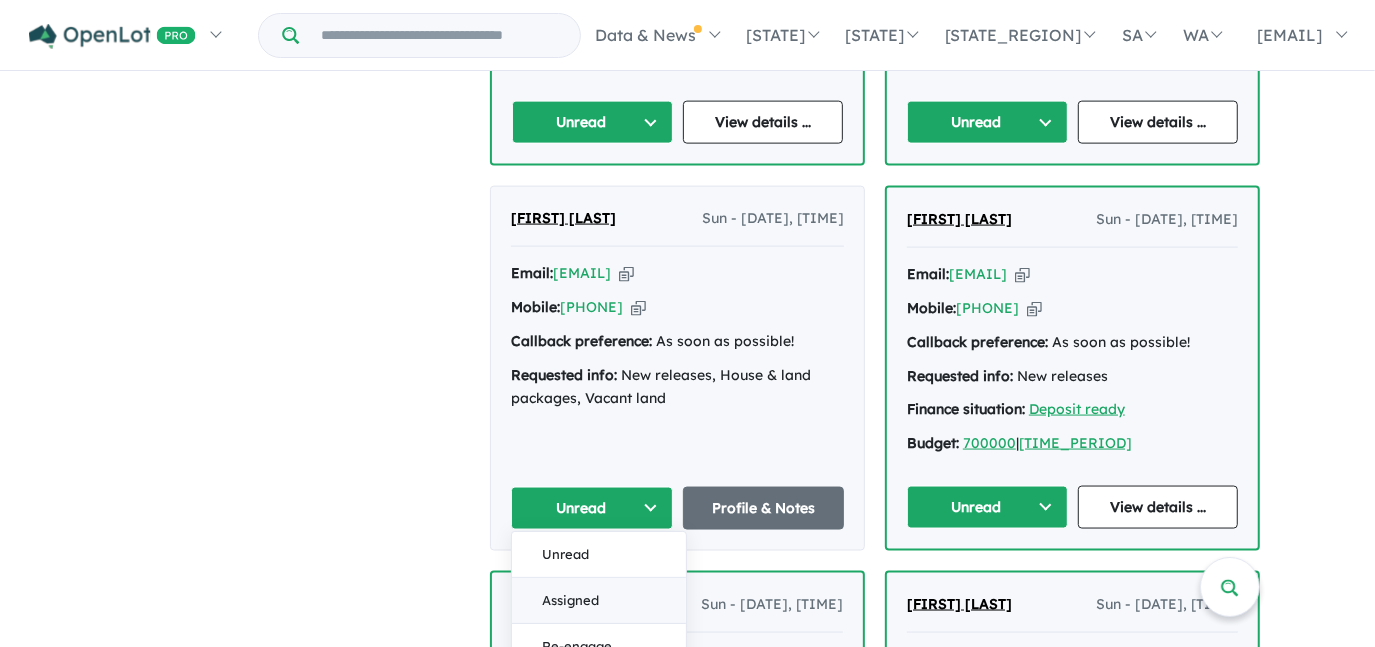 click on "Assigned" at bounding box center (599, 601) 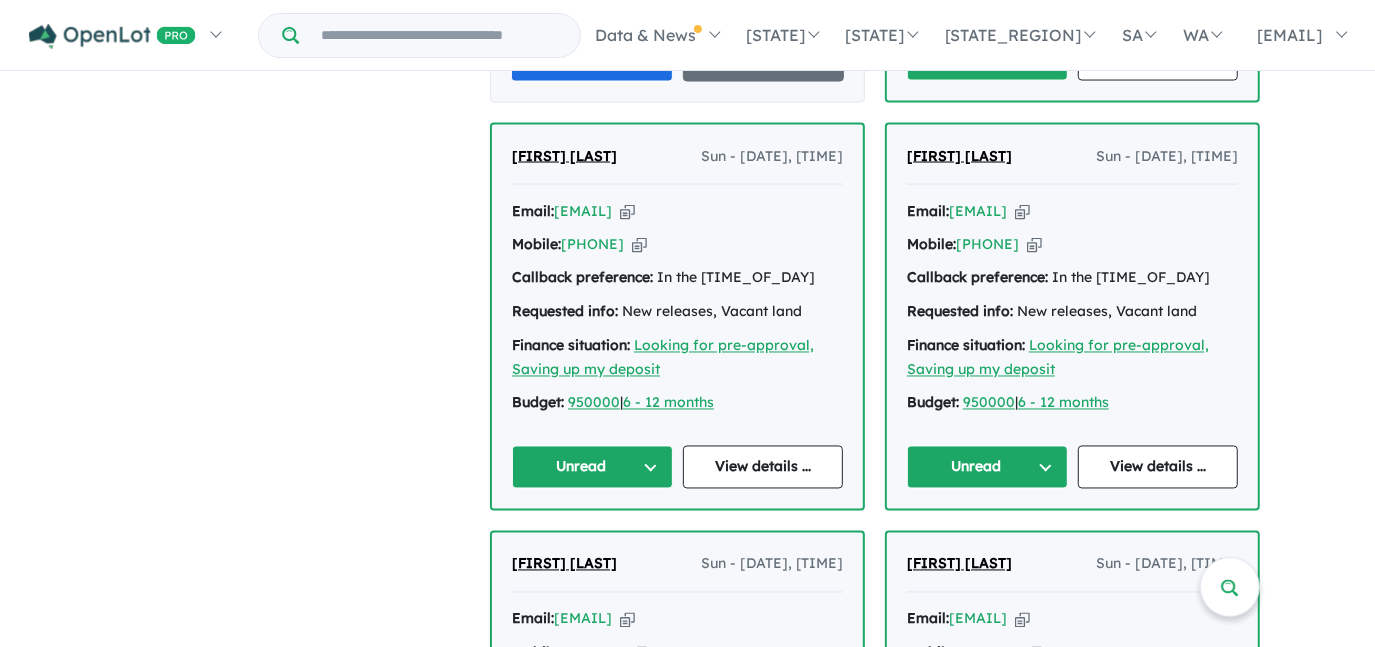 scroll, scrollTop: 2274, scrollLeft: 0, axis: vertical 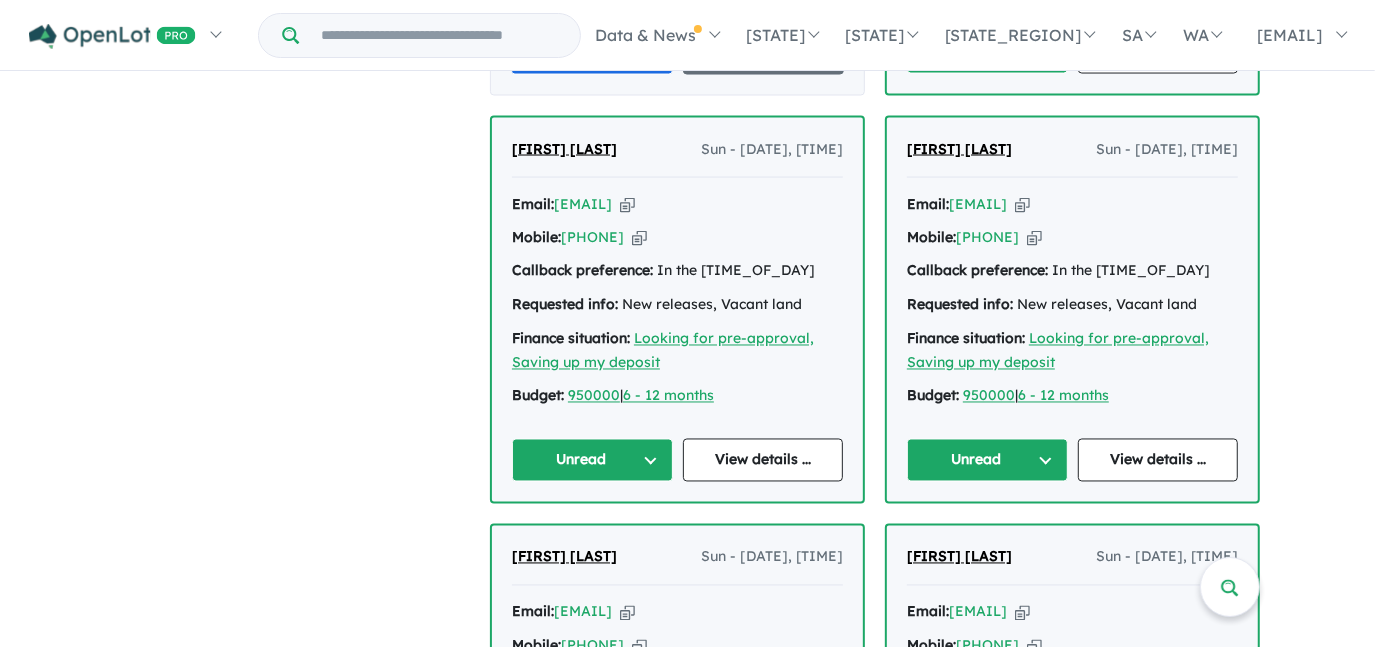click on "Unread" at bounding box center [987, 460] 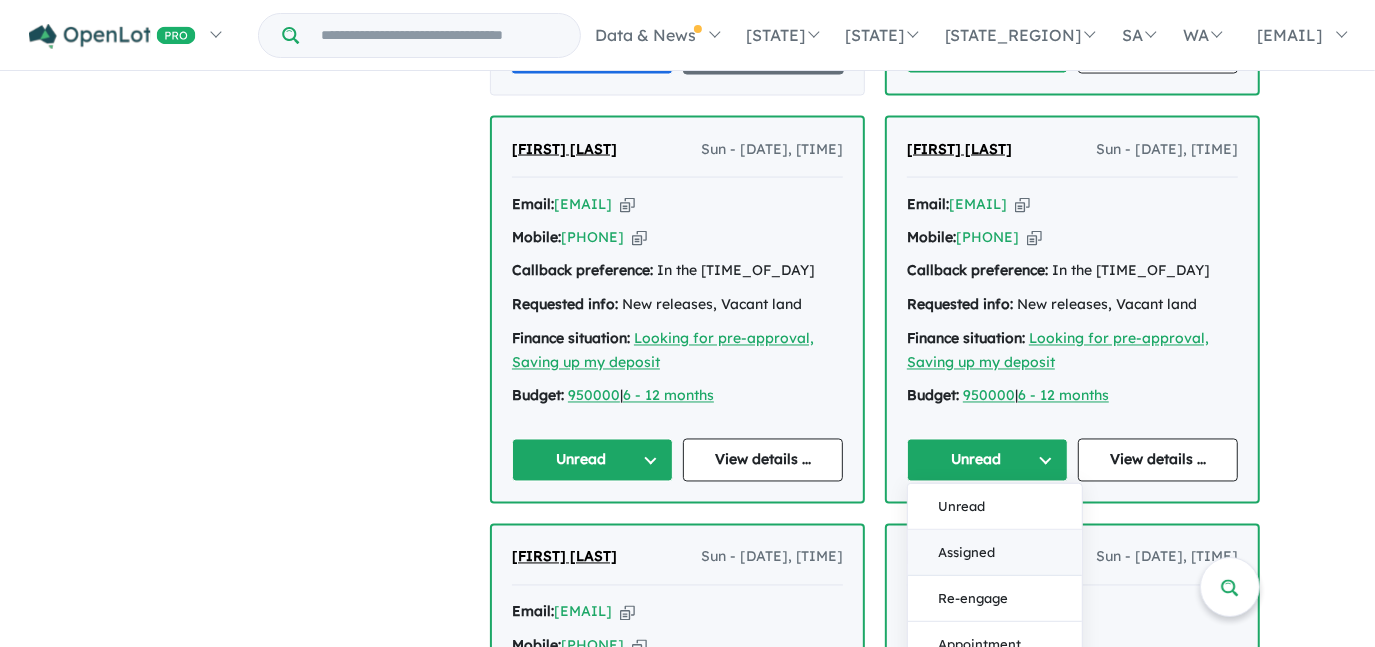 click on "Assigned" at bounding box center (995, 554) 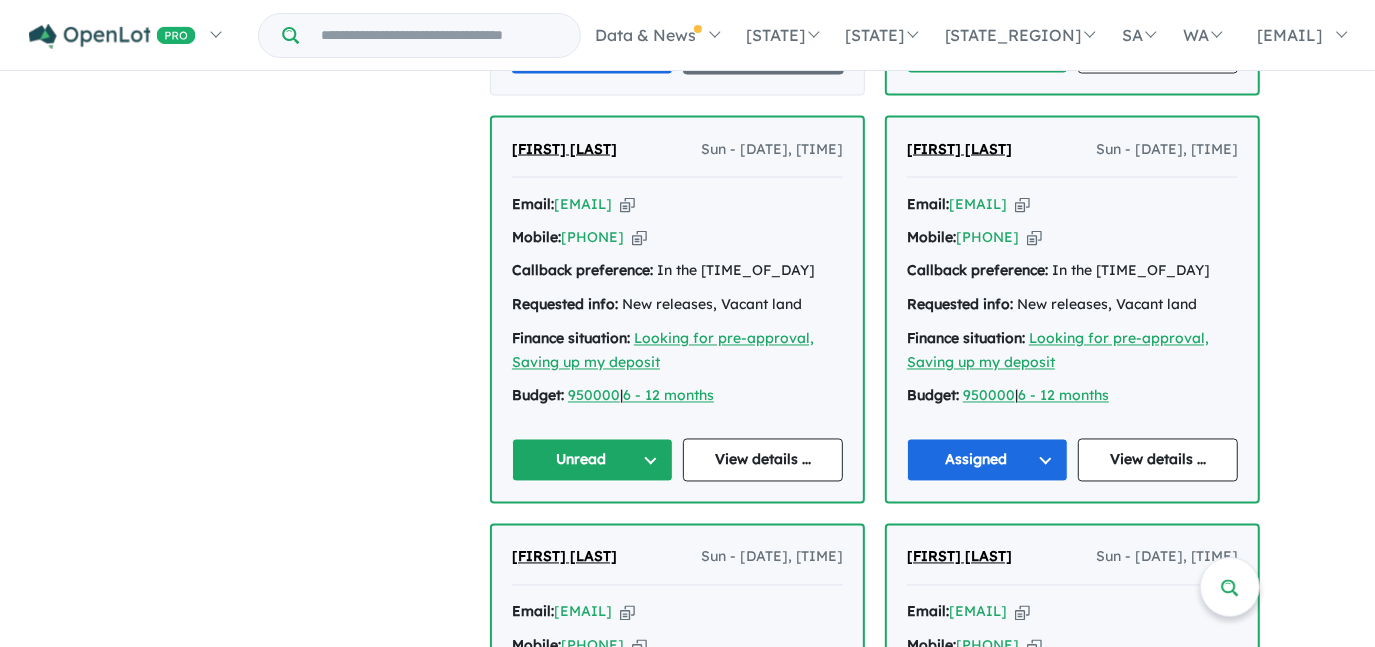 click on "Unread" at bounding box center [592, 460] 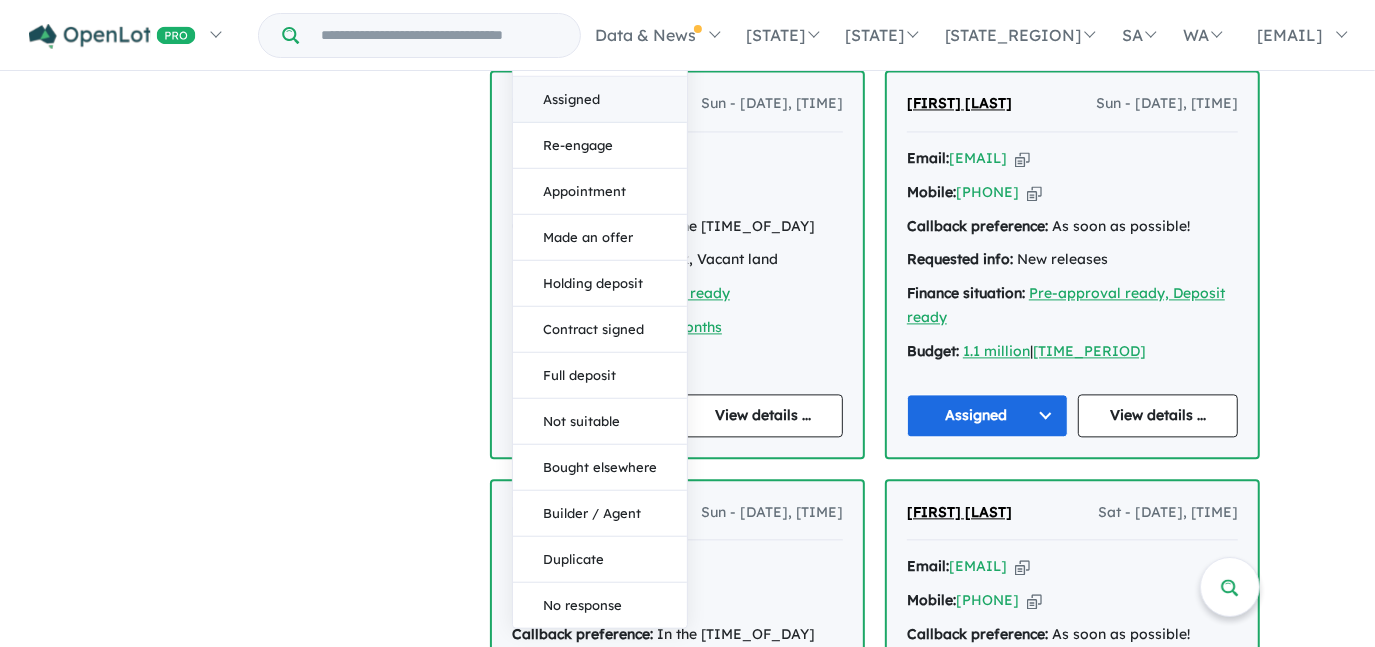 scroll, scrollTop: 2728, scrollLeft: 0, axis: vertical 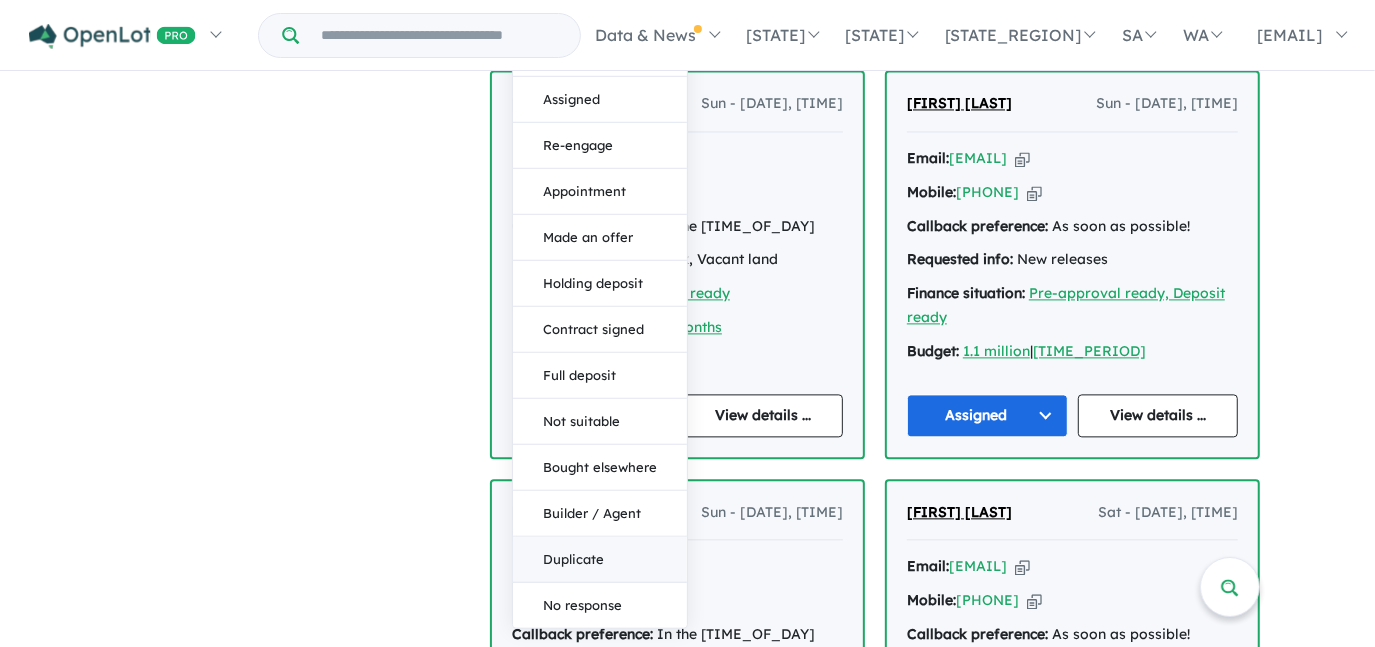 click on "Duplicate" at bounding box center [600, 560] 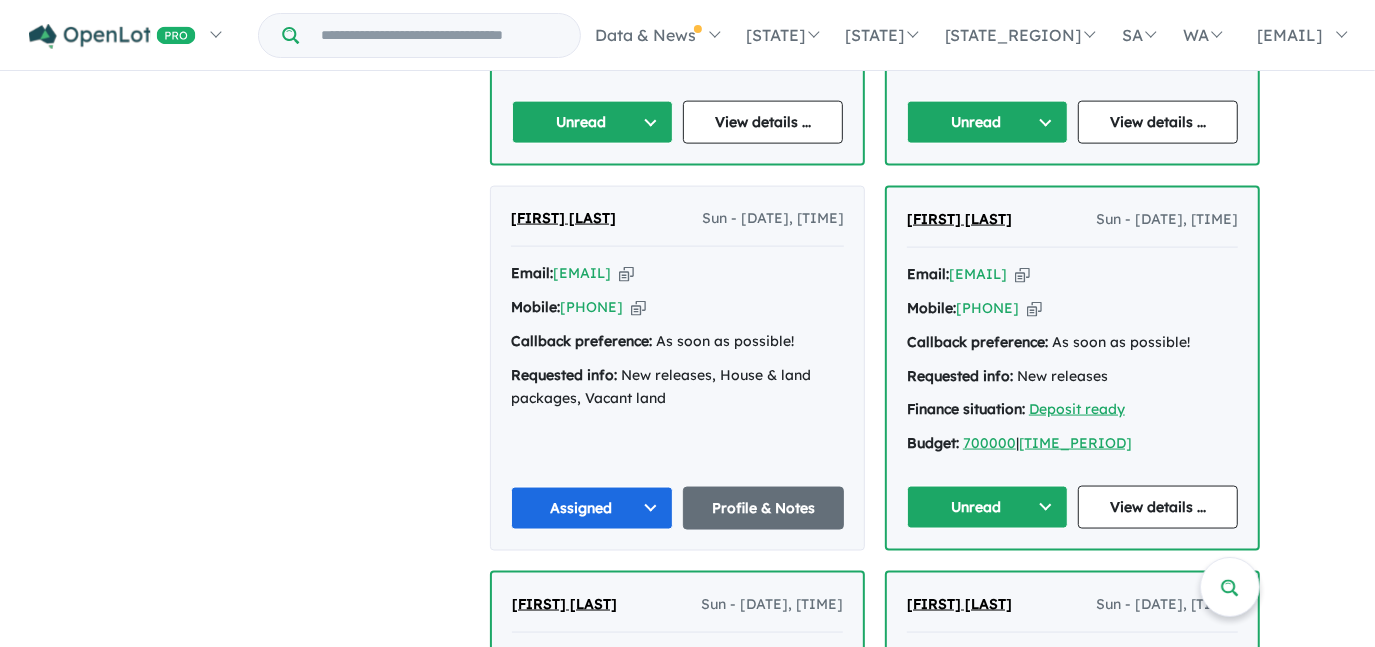 scroll, scrollTop: 2001, scrollLeft: 0, axis: vertical 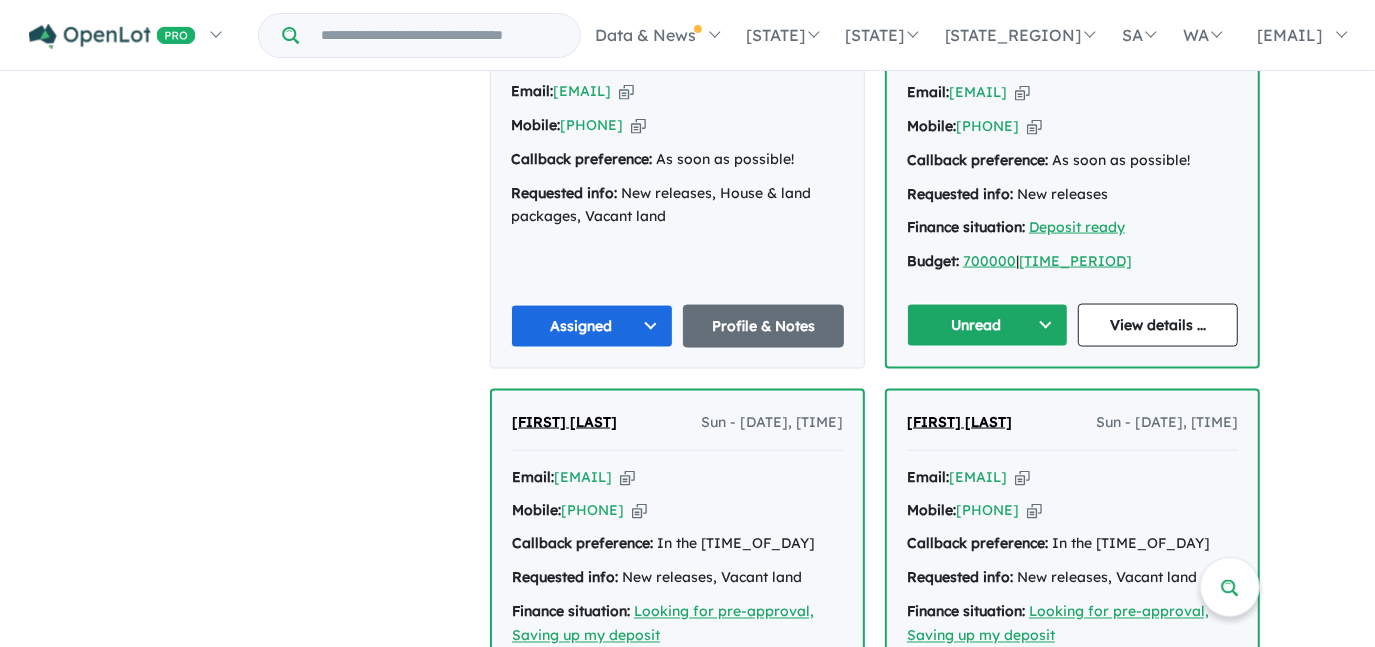 click on "Unread" at bounding box center [987, 325] 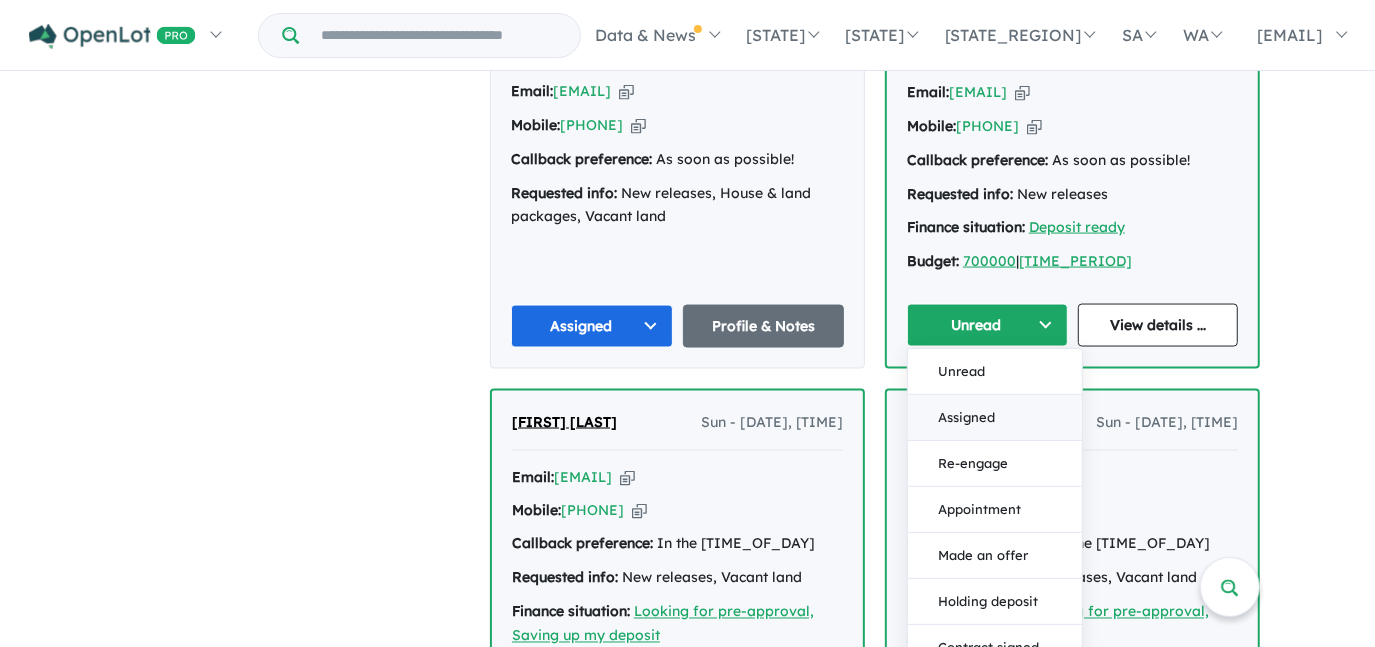 click on "Assigned" at bounding box center [995, 418] 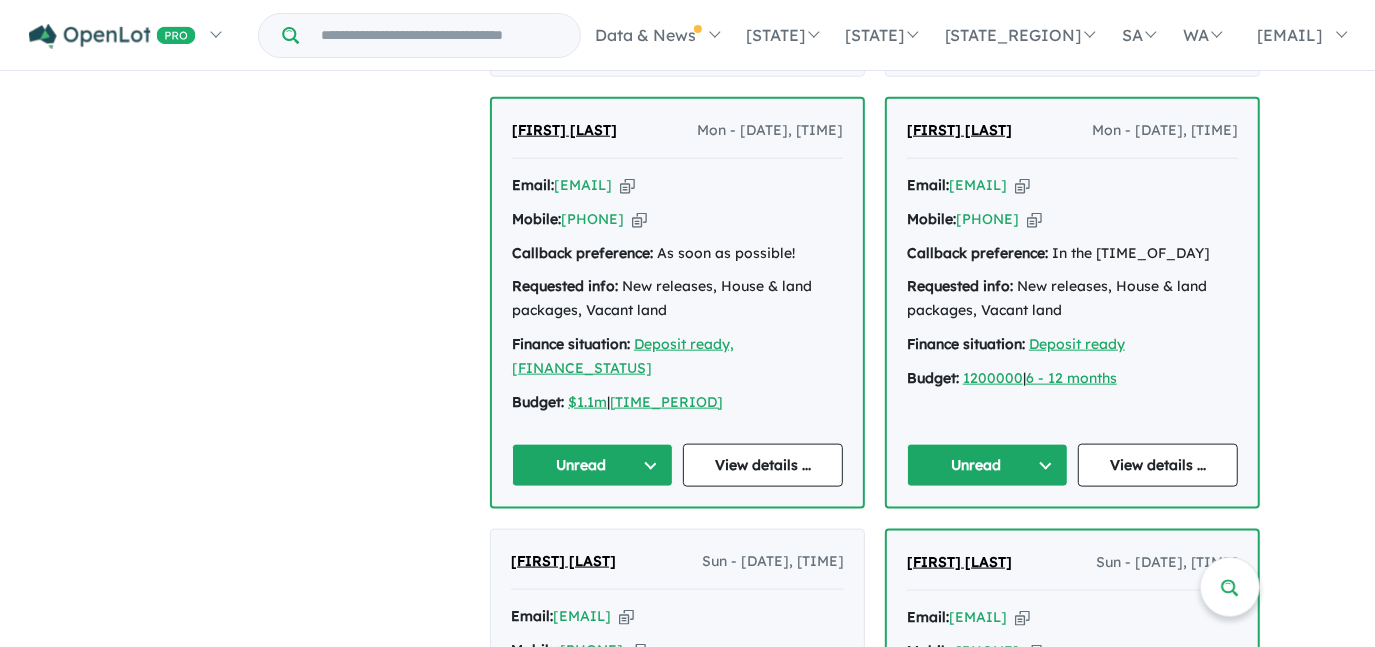 scroll, scrollTop: 1456, scrollLeft: 0, axis: vertical 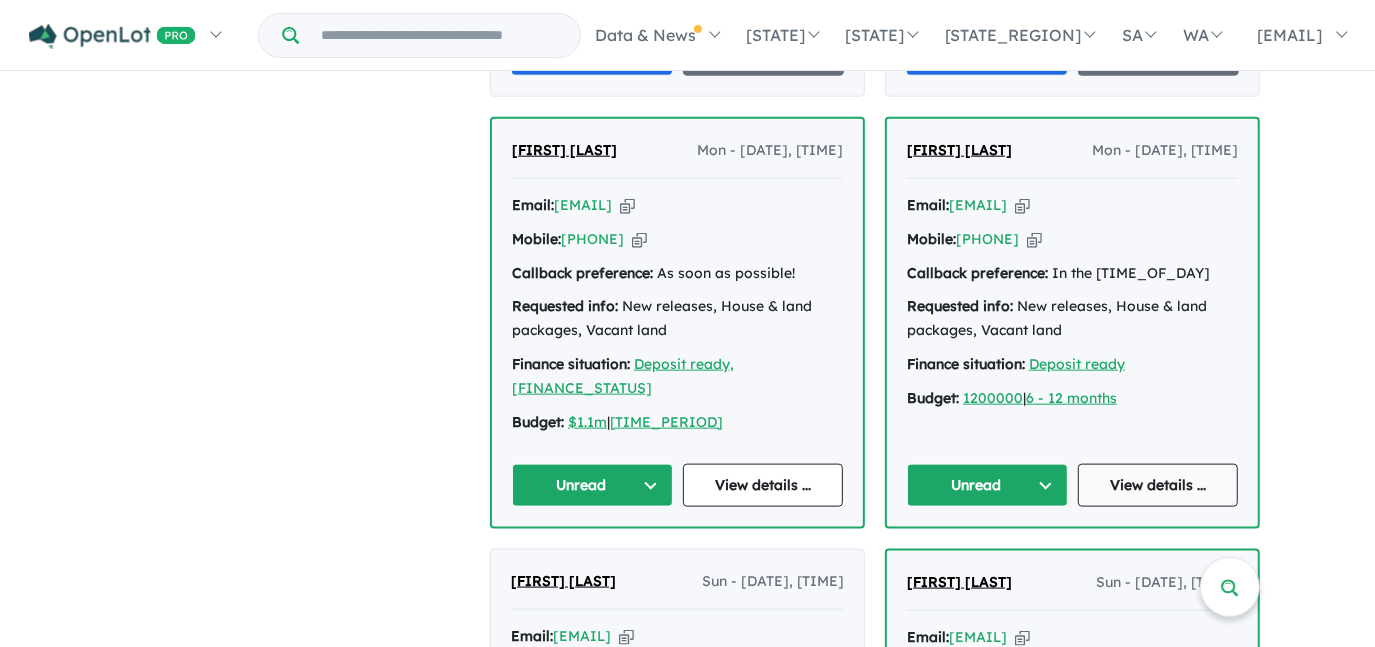 click on "View details ..." at bounding box center (1158, 485) 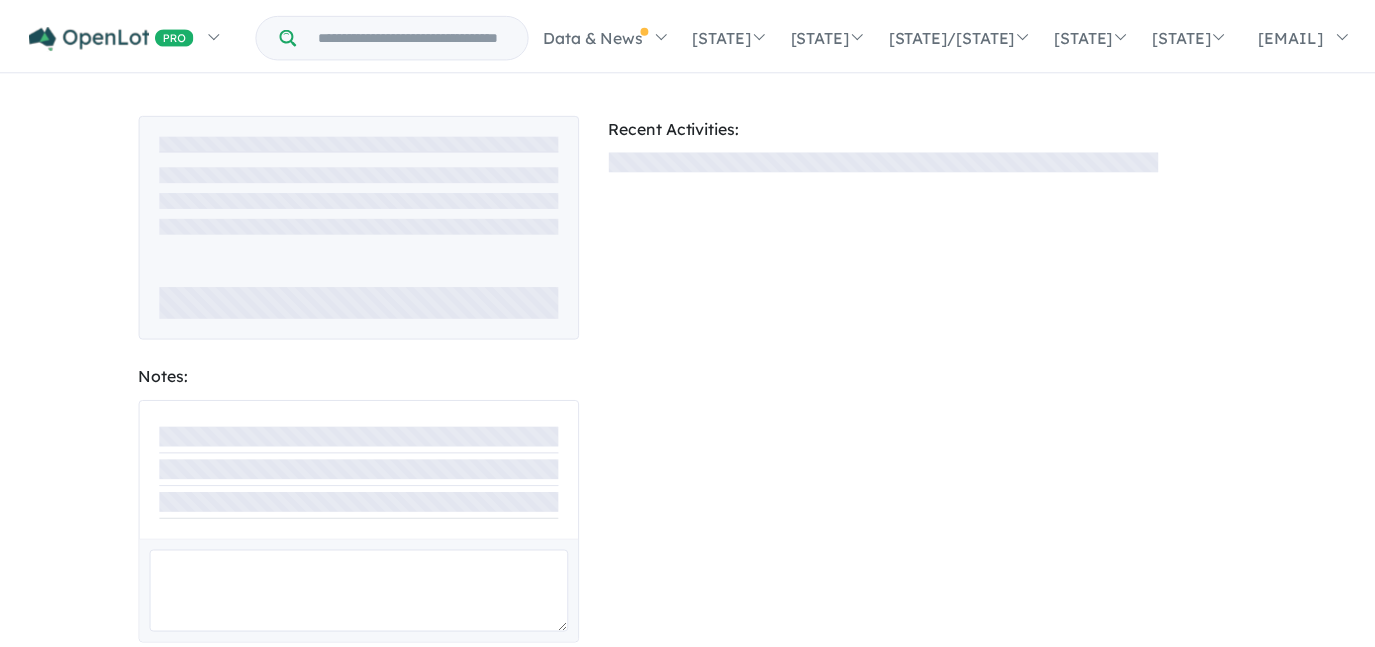 scroll, scrollTop: 0, scrollLeft: 0, axis: both 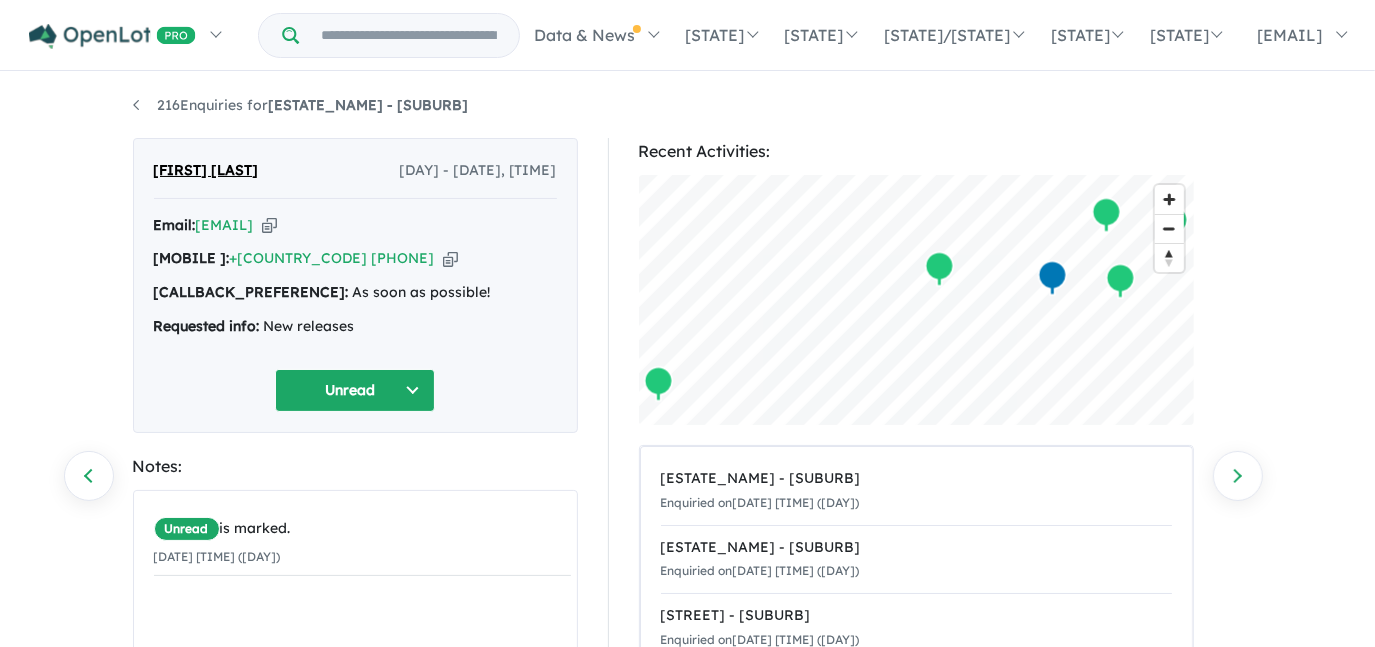 click at bounding box center (269, 225) 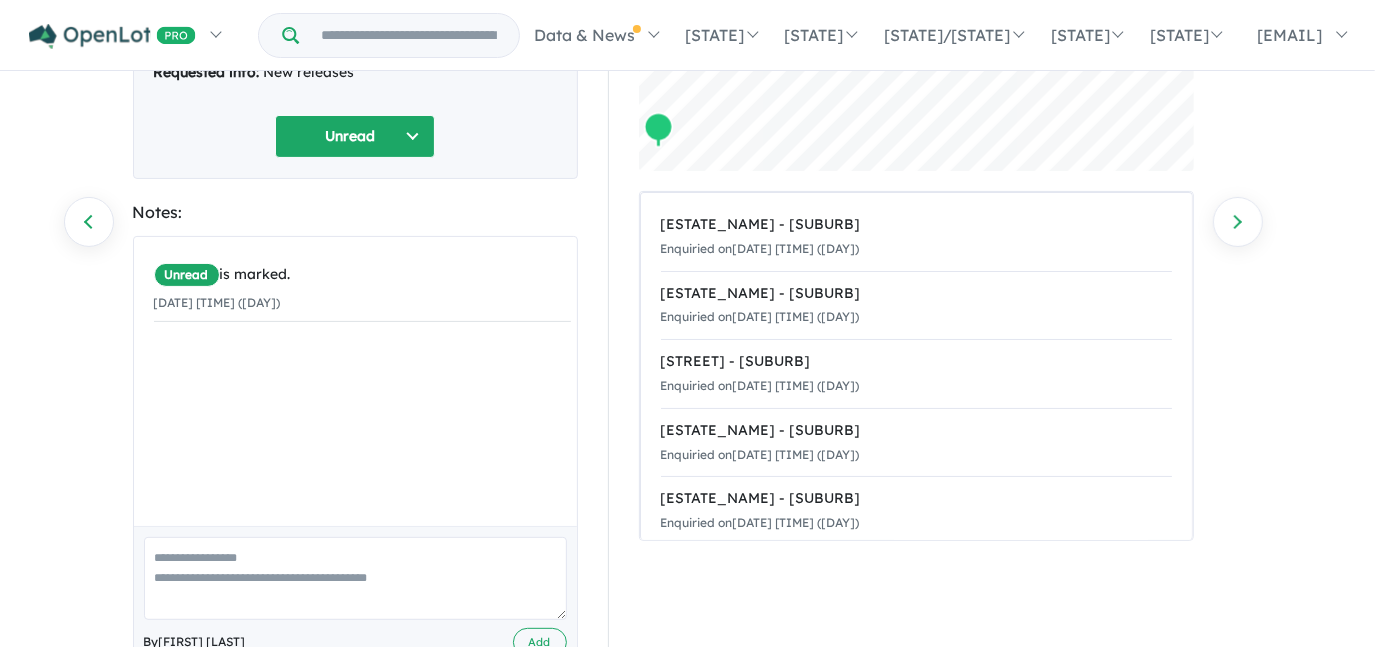 scroll, scrollTop: 272, scrollLeft: 0, axis: vertical 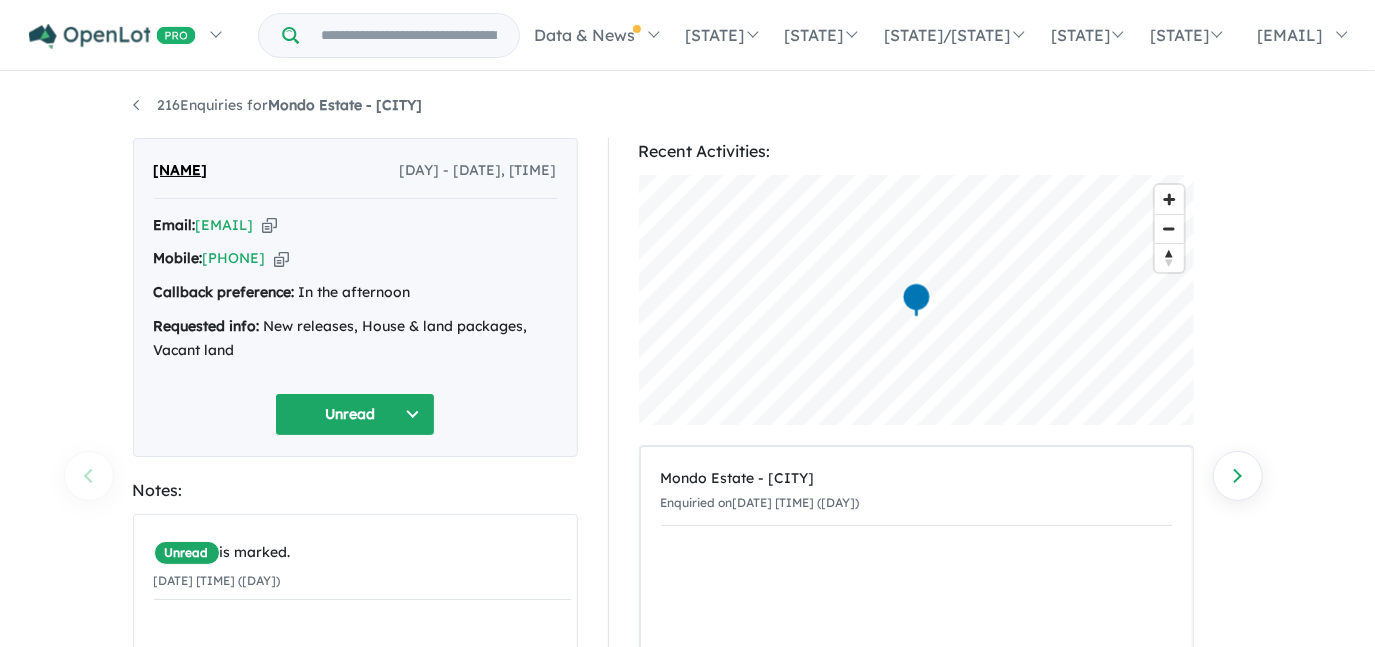 click at bounding box center (269, 225) 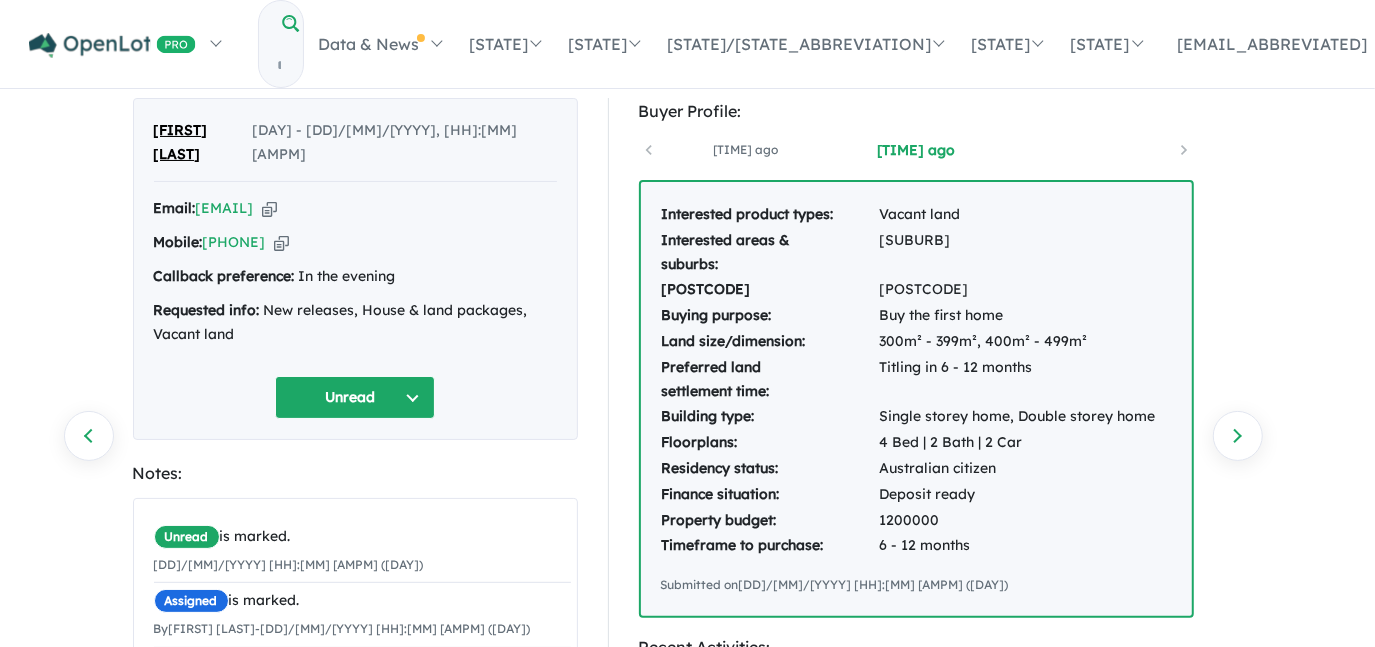 scroll, scrollTop: 0, scrollLeft: 0, axis: both 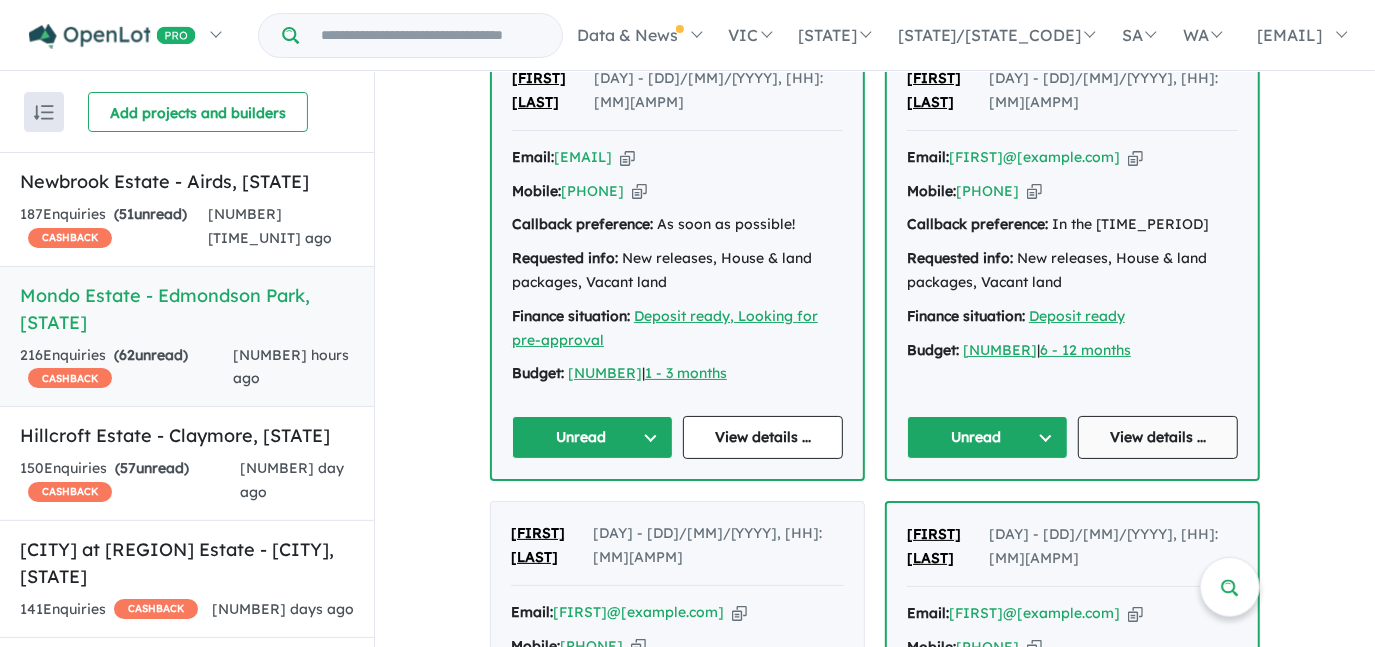 click on "View details ..." at bounding box center (1158, 437) 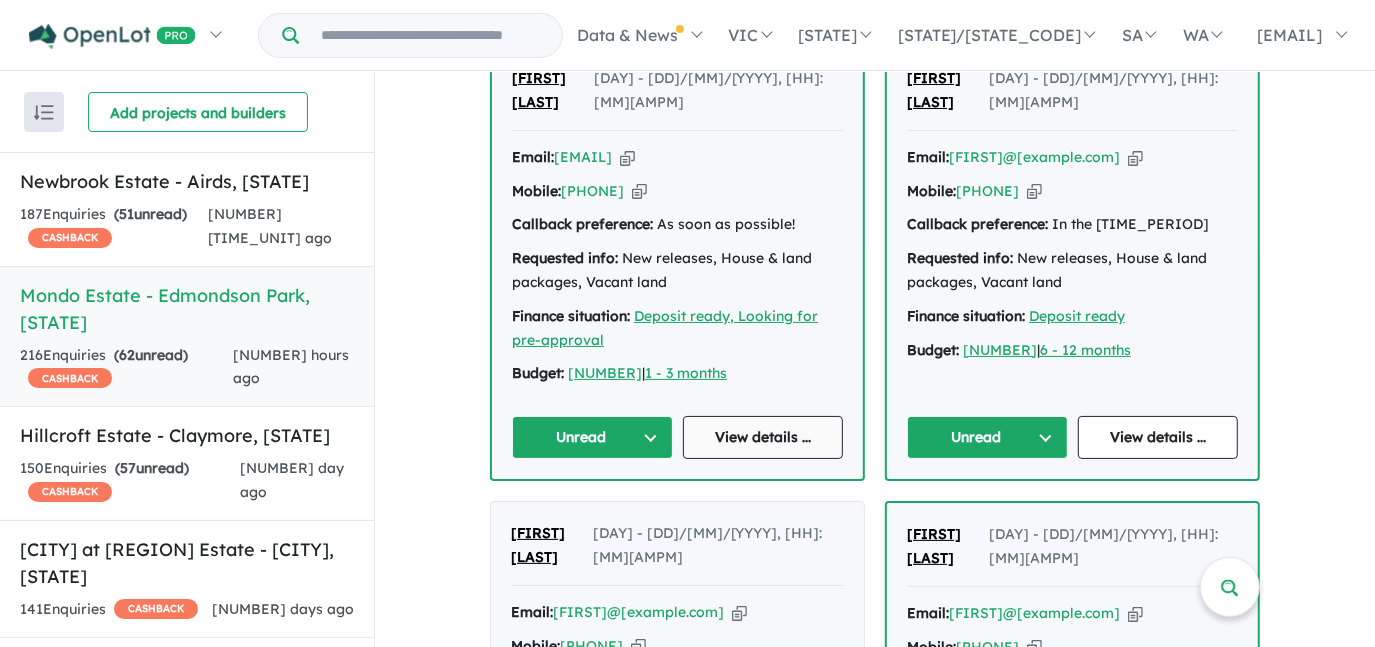 click on "View details ..." at bounding box center [763, 437] 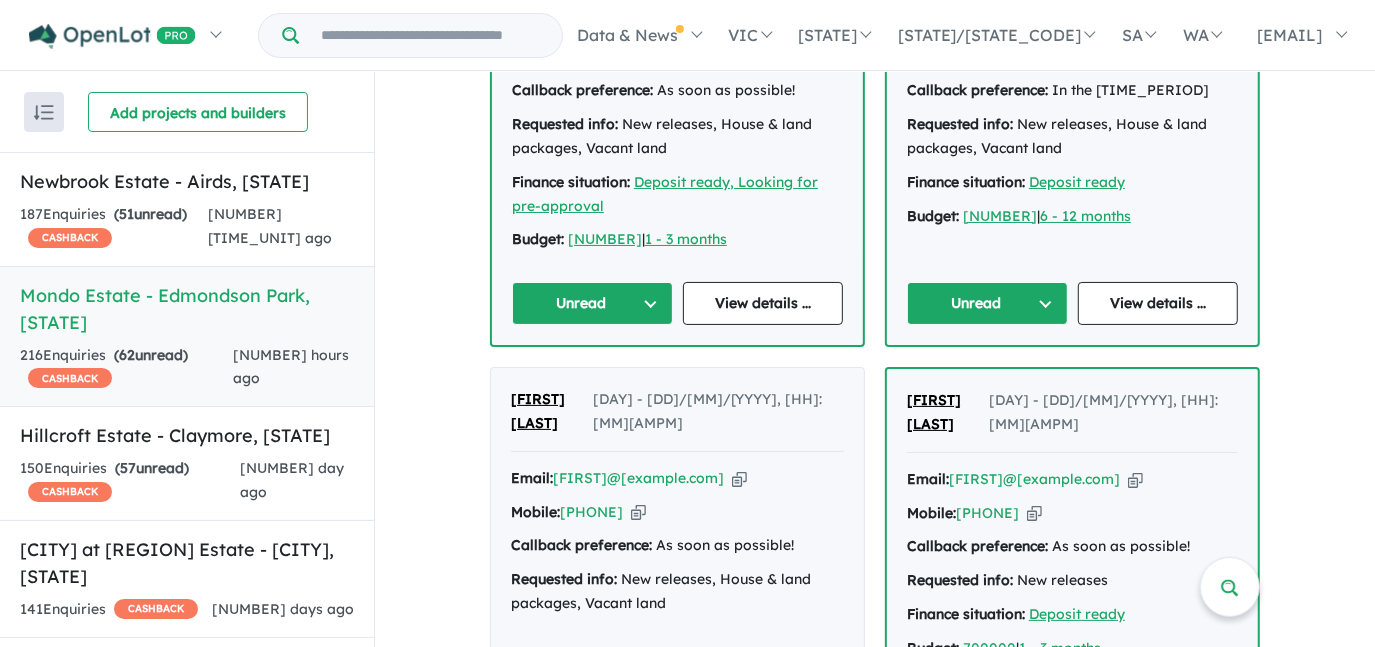scroll, scrollTop: 1453, scrollLeft: 0, axis: vertical 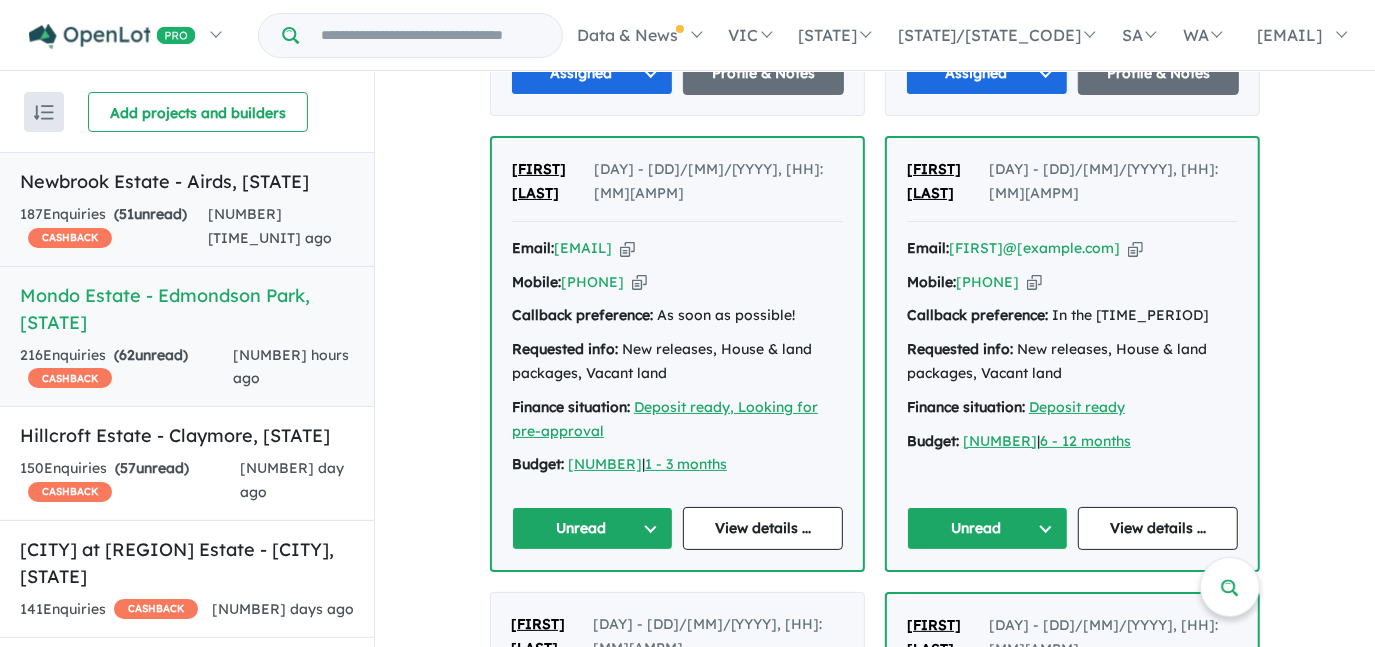 click on "( 51  unread)" at bounding box center [150, 214] 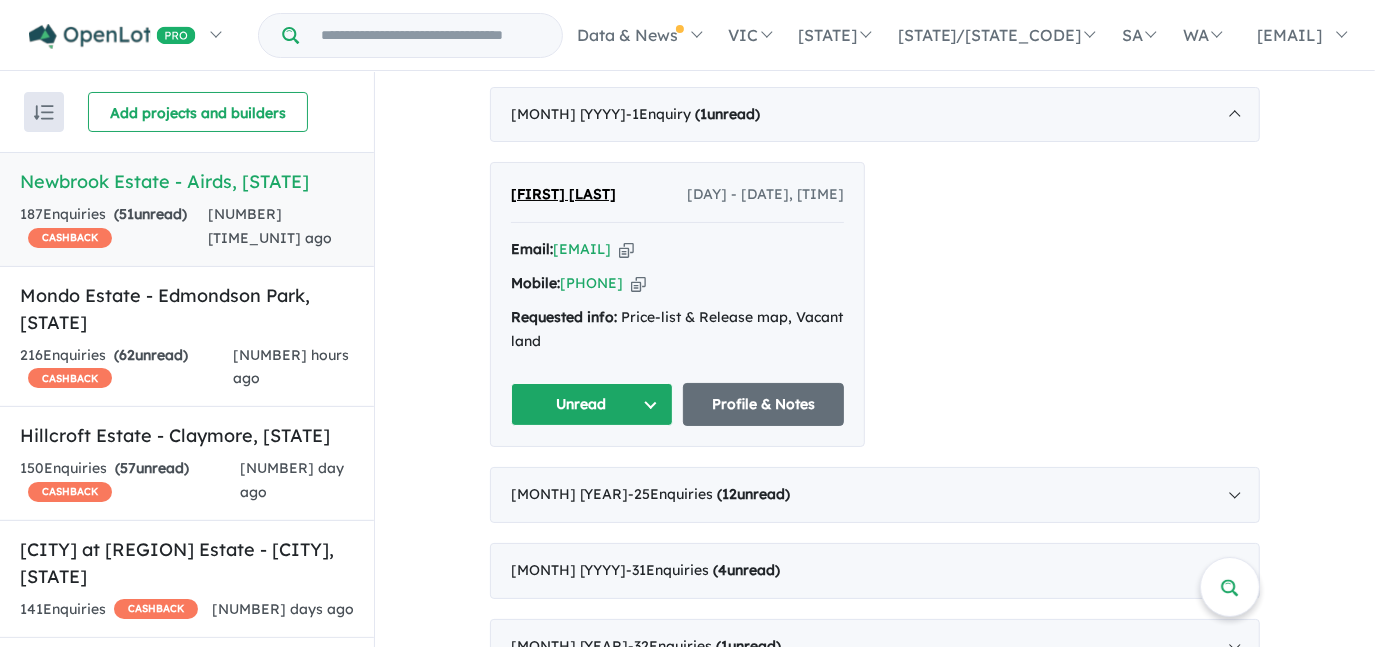 scroll, scrollTop: 727, scrollLeft: 0, axis: vertical 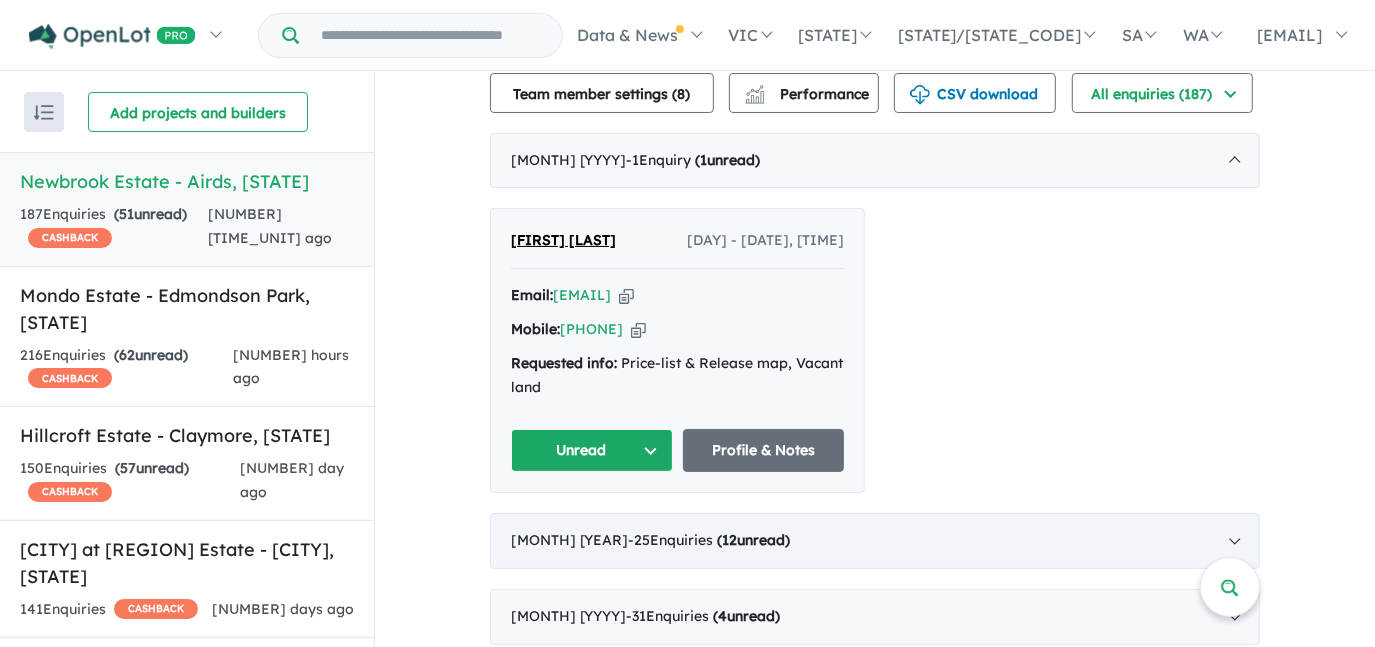 click on "[MONTH] [YYYY] - [NUMBER] Enquir ies   ([NUMBER] [KEYWORD])" at bounding box center [875, 541] 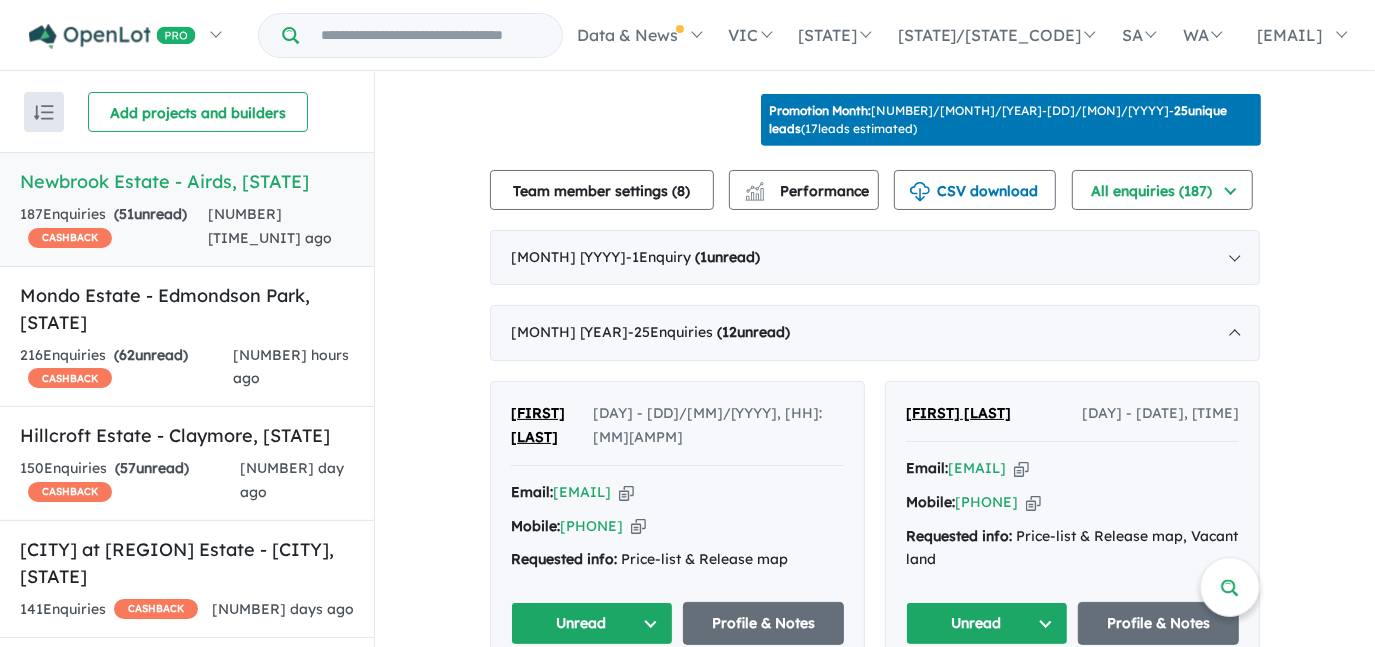 scroll, scrollTop: 454, scrollLeft: 0, axis: vertical 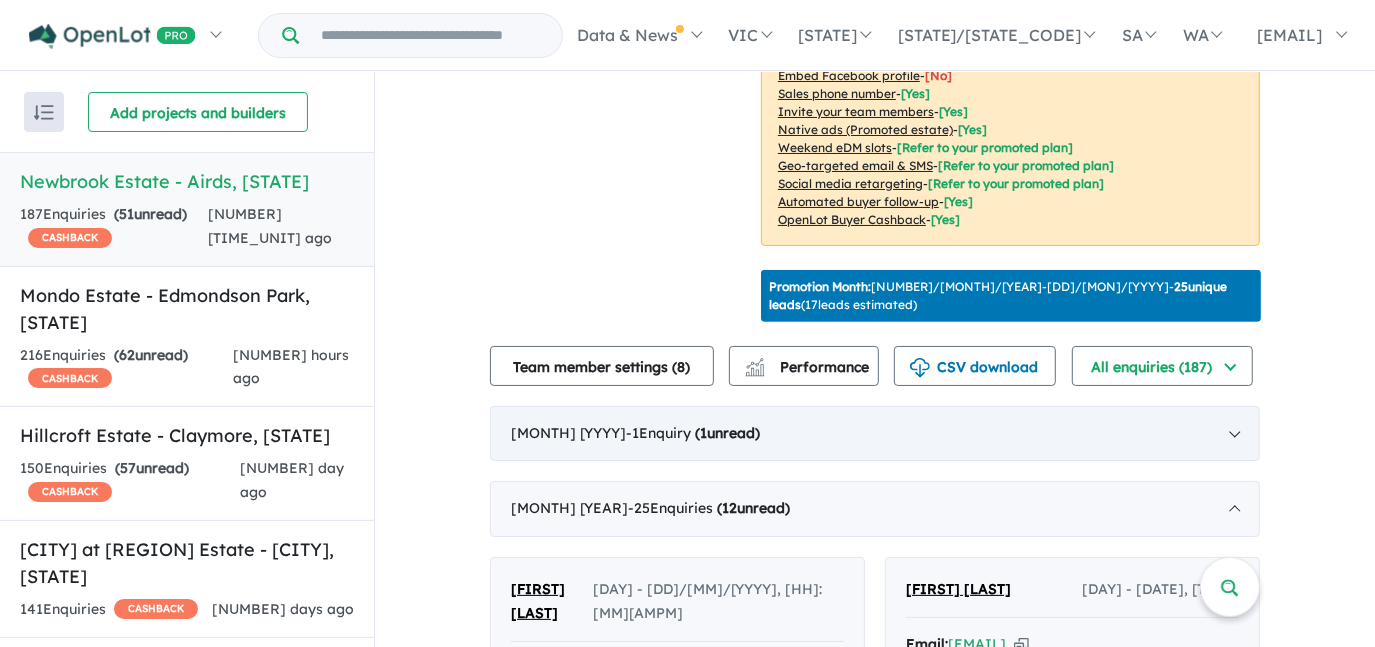 click on "- [NUMBER] Enquir y ([NUMBER] unread)" at bounding box center (693, 433) 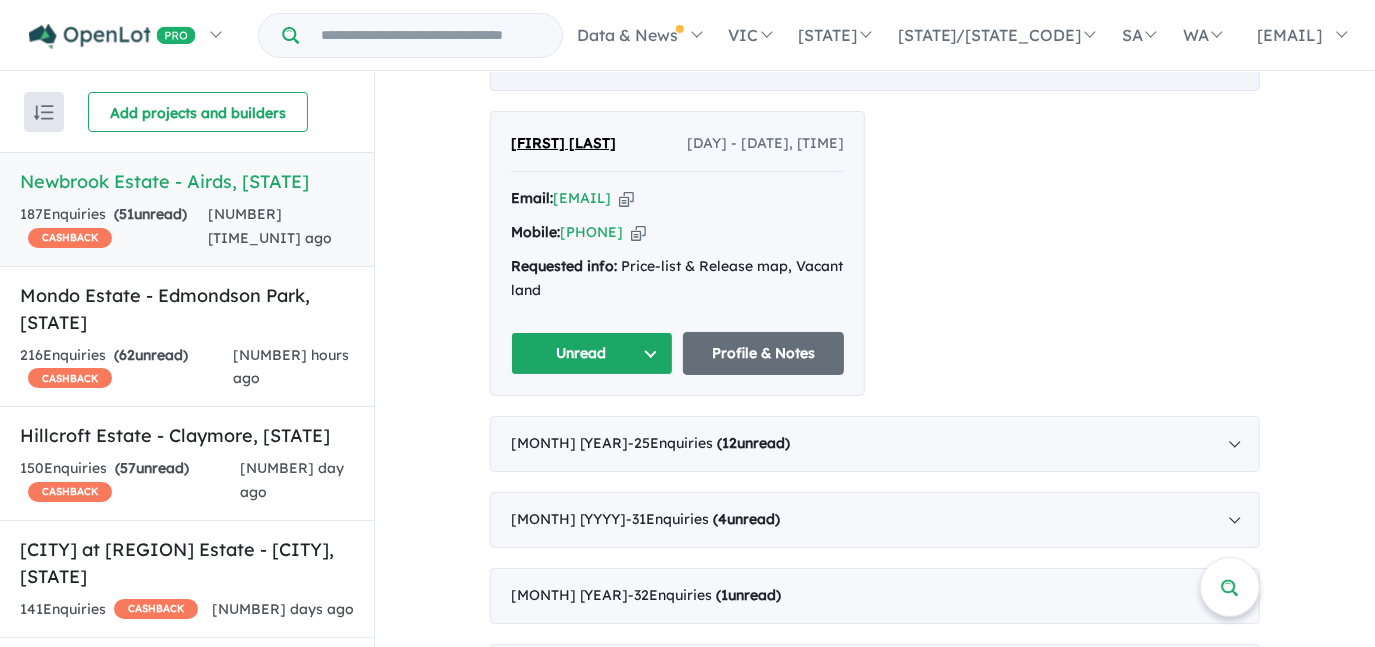 scroll, scrollTop: 818, scrollLeft: 0, axis: vertical 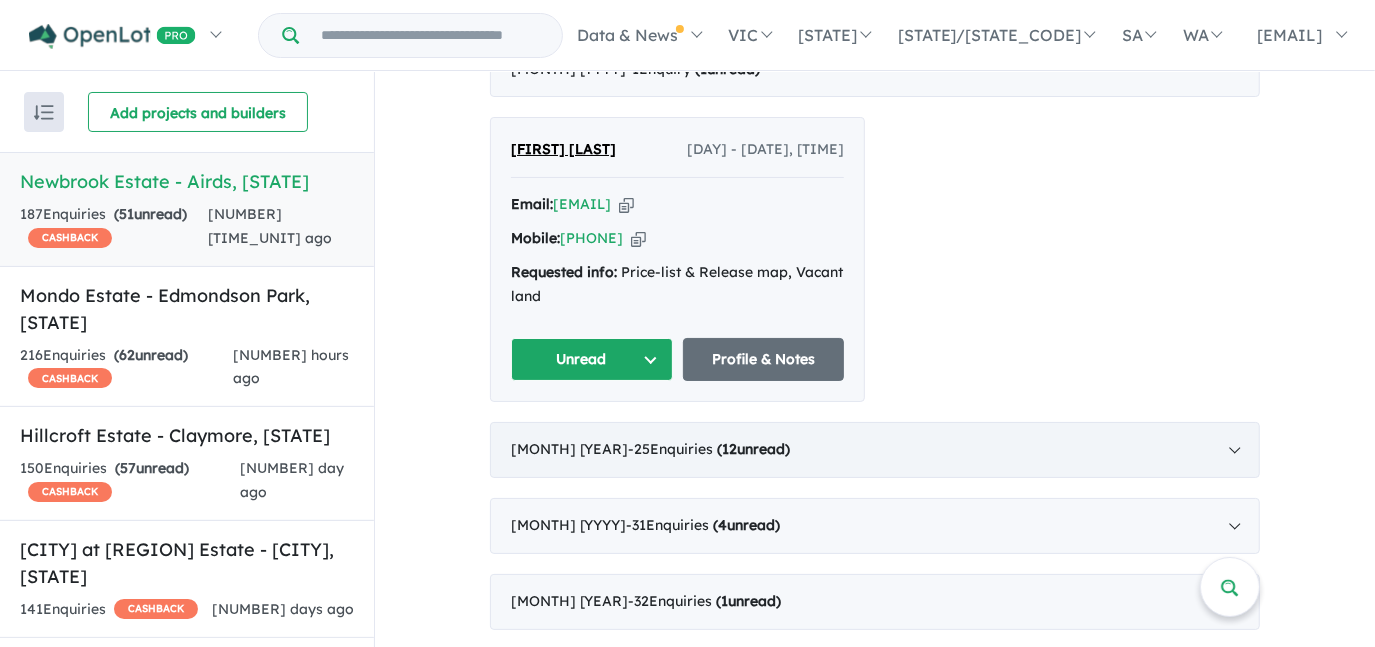 click on "([NUMBER] unread)" at bounding box center [753, 449] 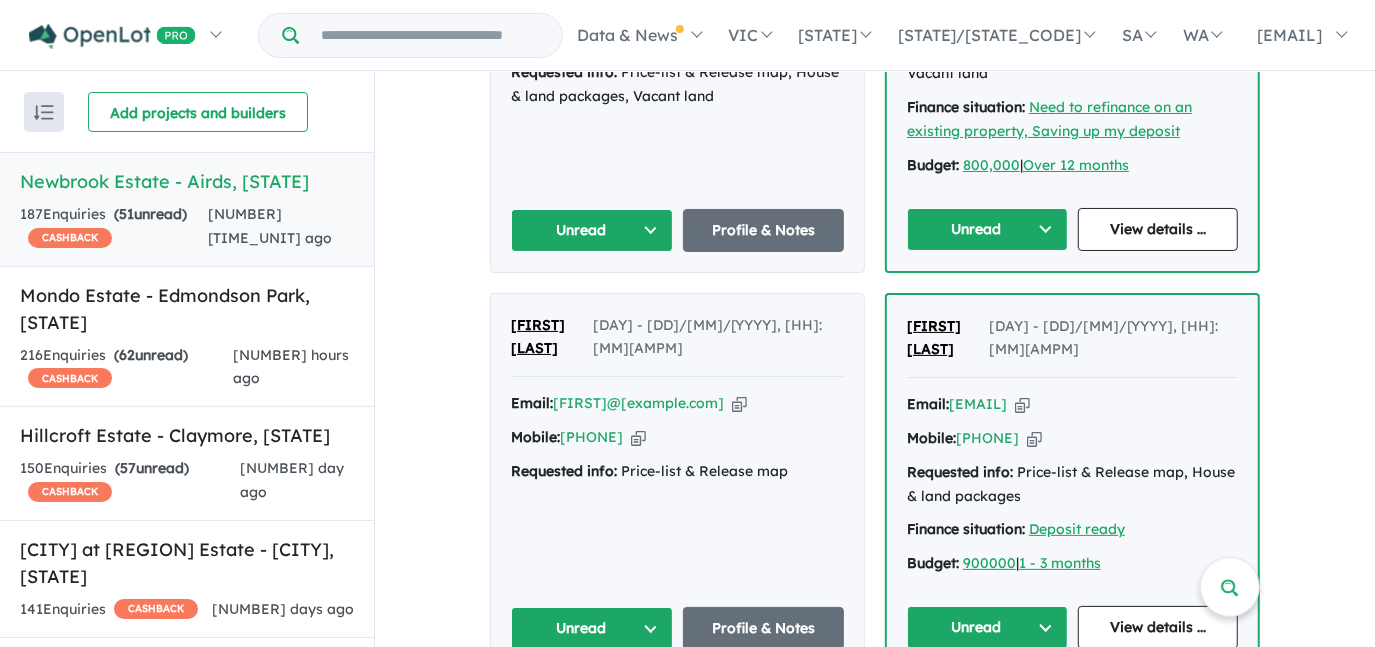 scroll, scrollTop: 2818, scrollLeft: 0, axis: vertical 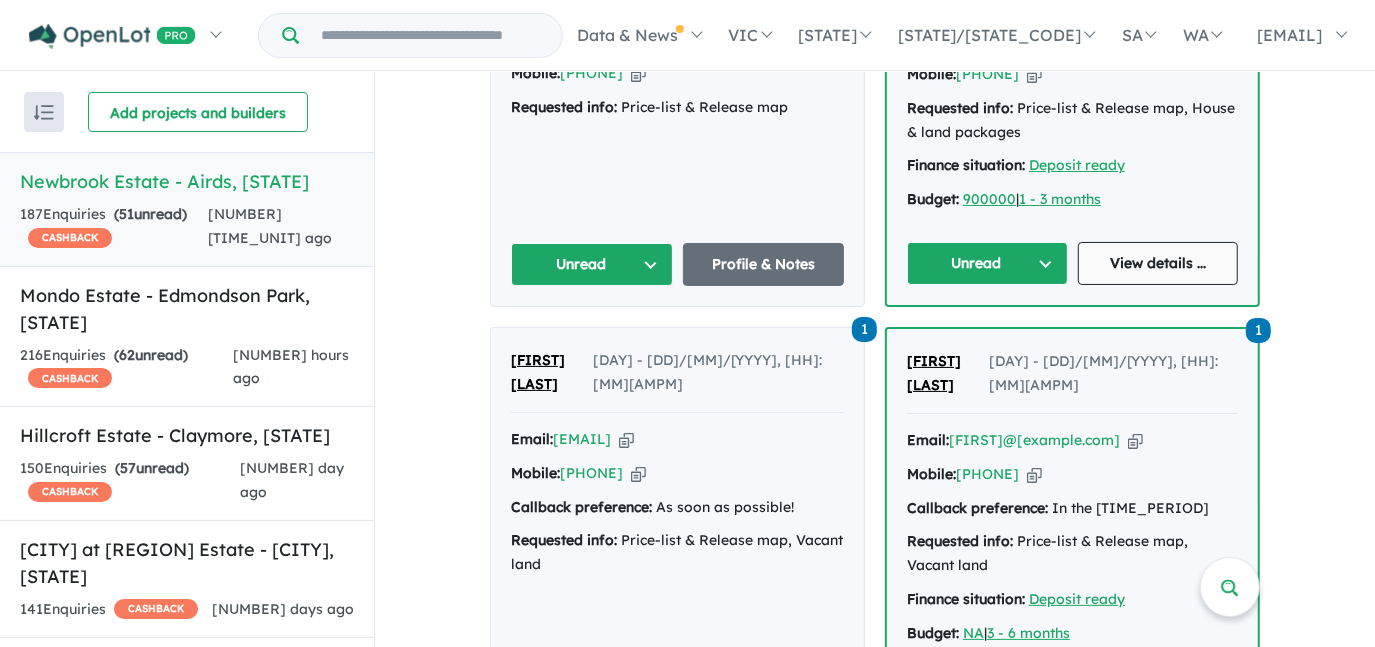 click on "View details ..." at bounding box center [1158, 263] 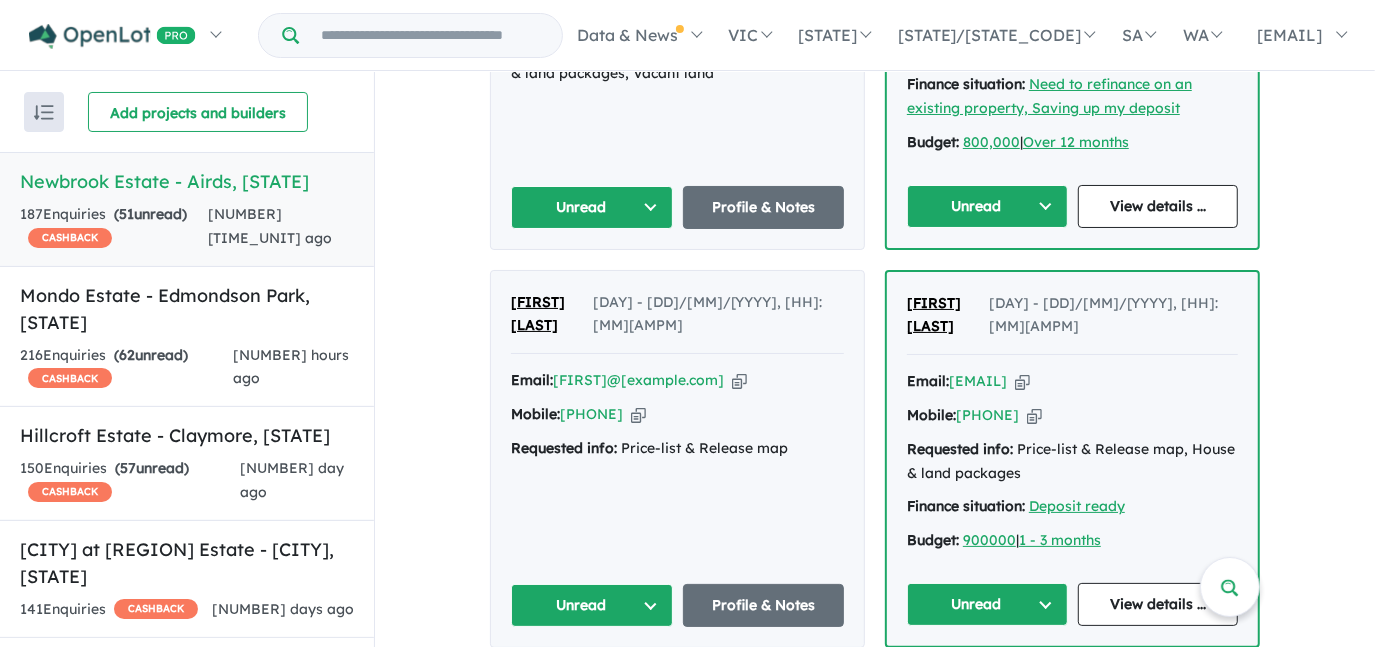 scroll, scrollTop: 2454, scrollLeft: 0, axis: vertical 